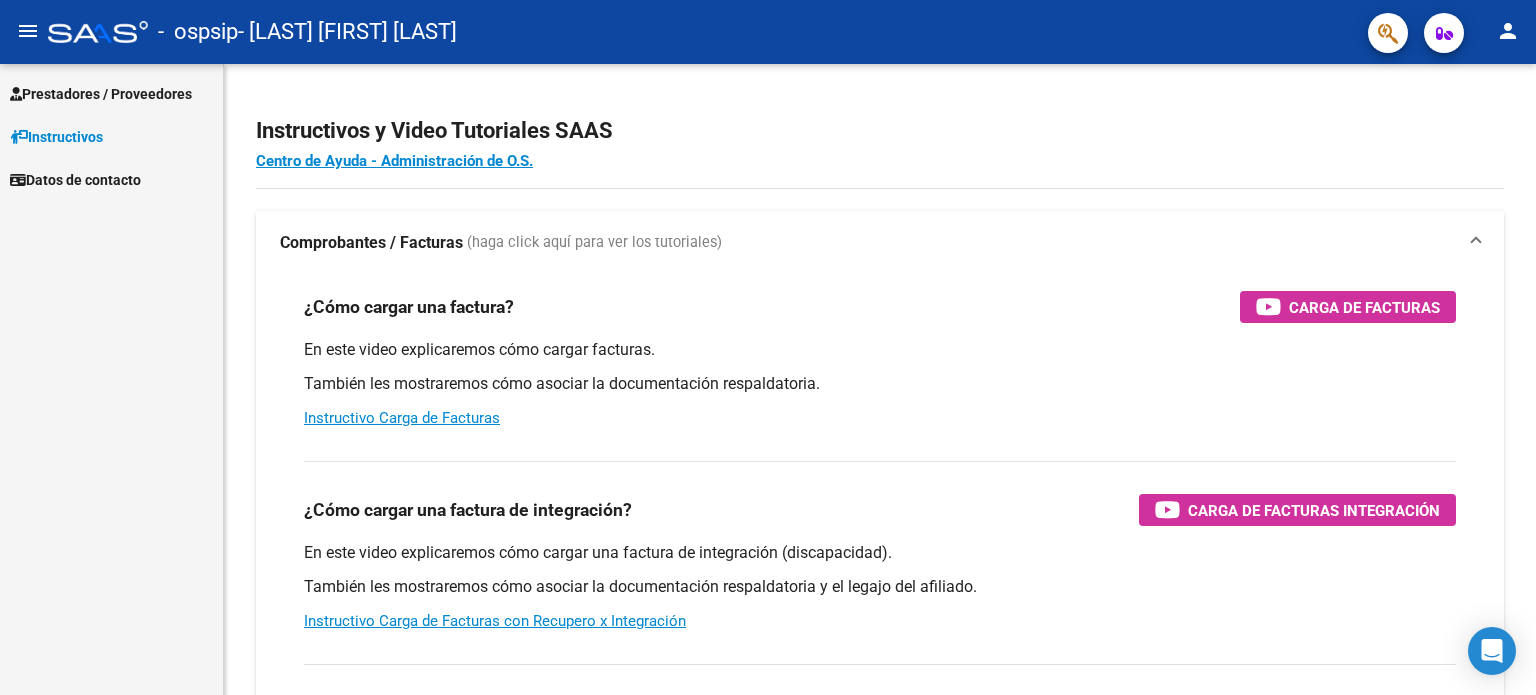 scroll, scrollTop: 0, scrollLeft: 0, axis: both 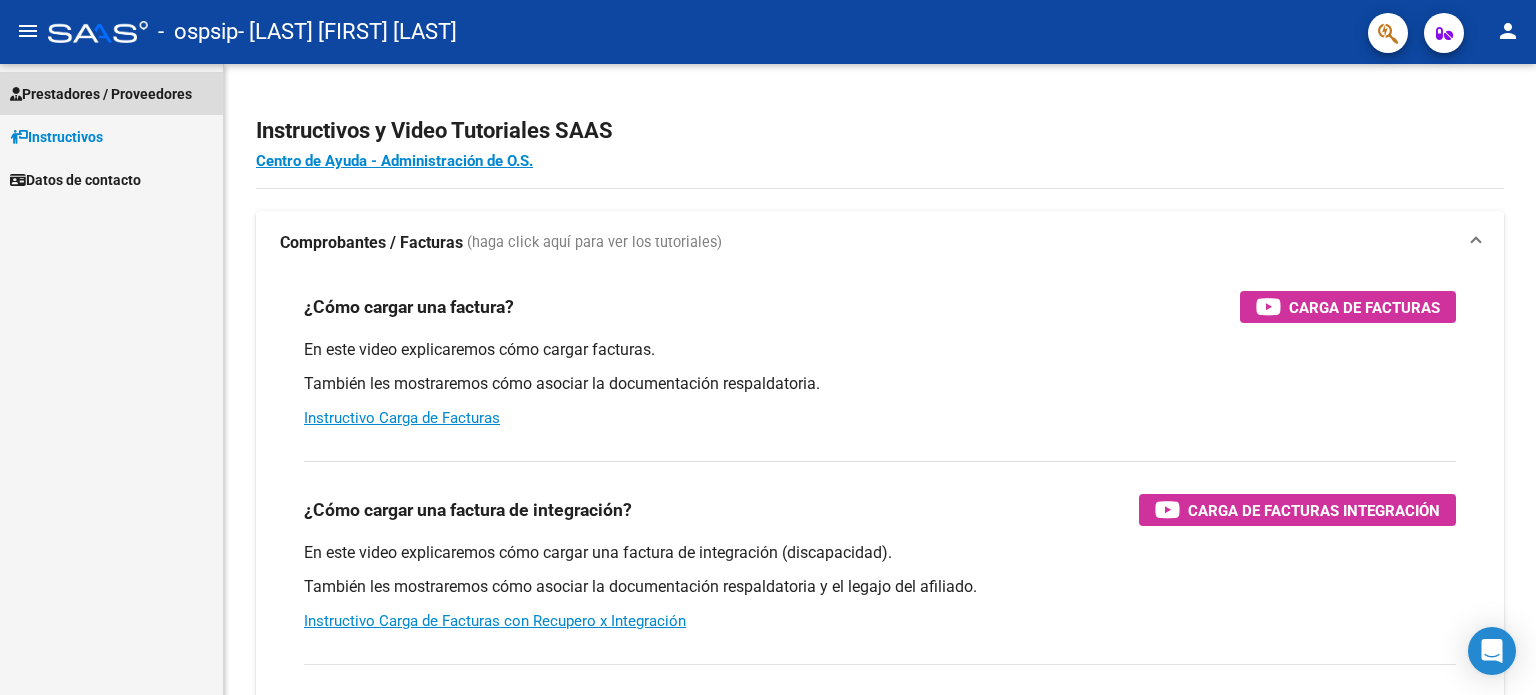 click on "Prestadores / Proveedores" at bounding box center [101, 94] 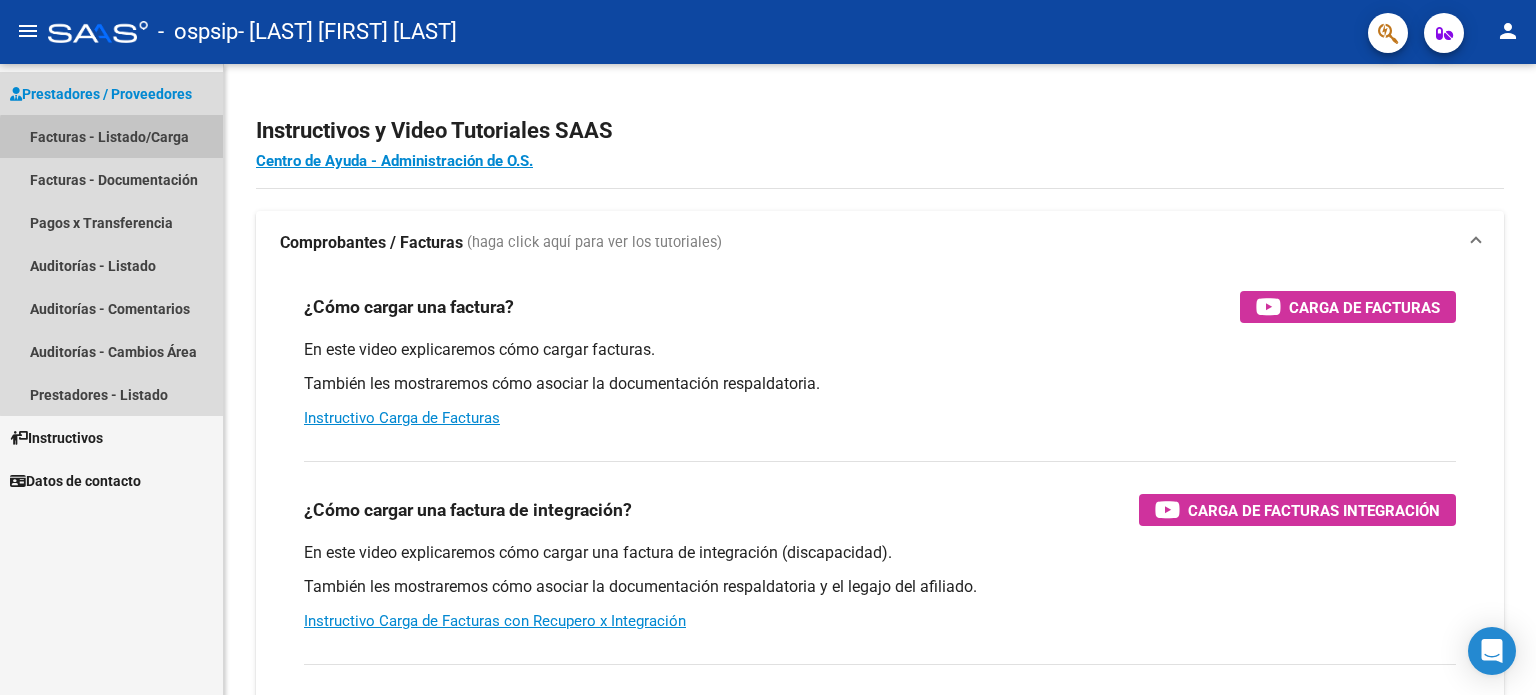 click on "Facturas - Listado/Carga" at bounding box center [111, 136] 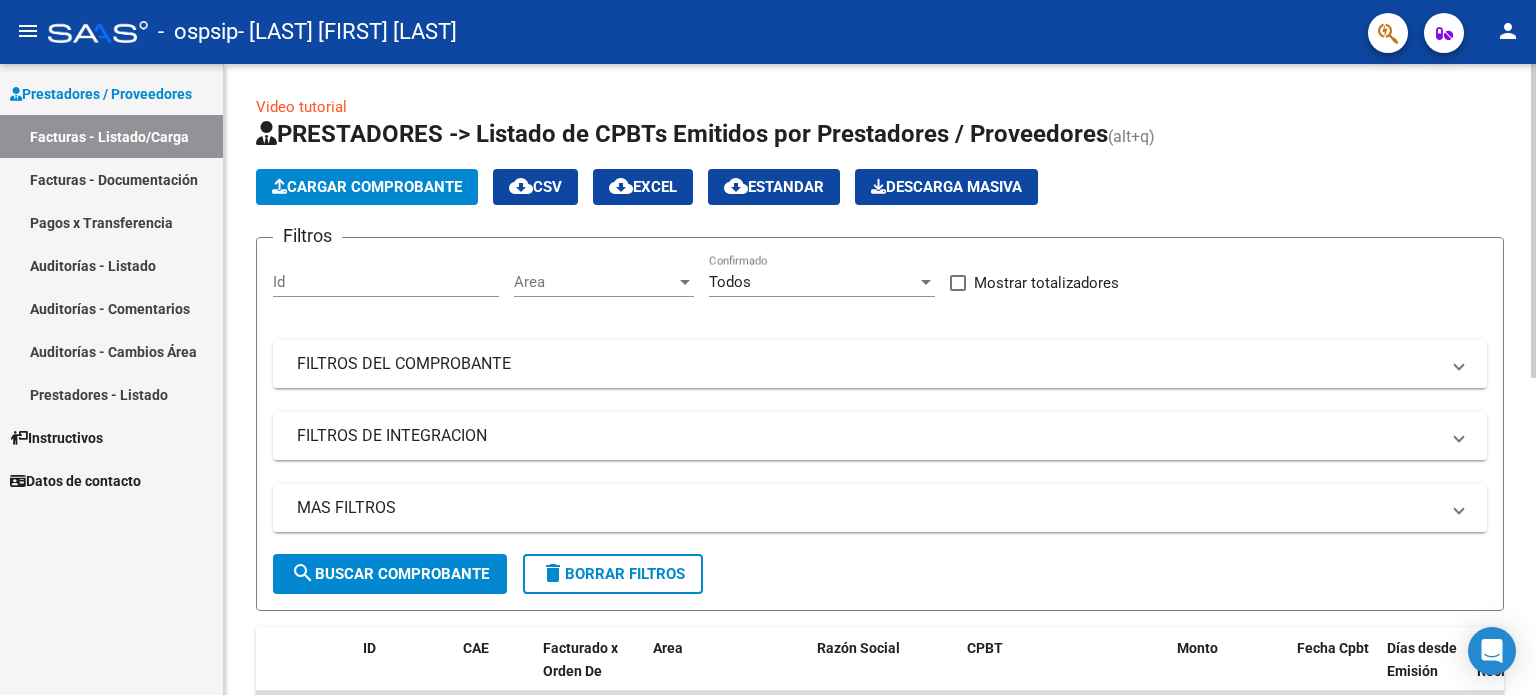 scroll, scrollTop: 631, scrollLeft: 0, axis: vertical 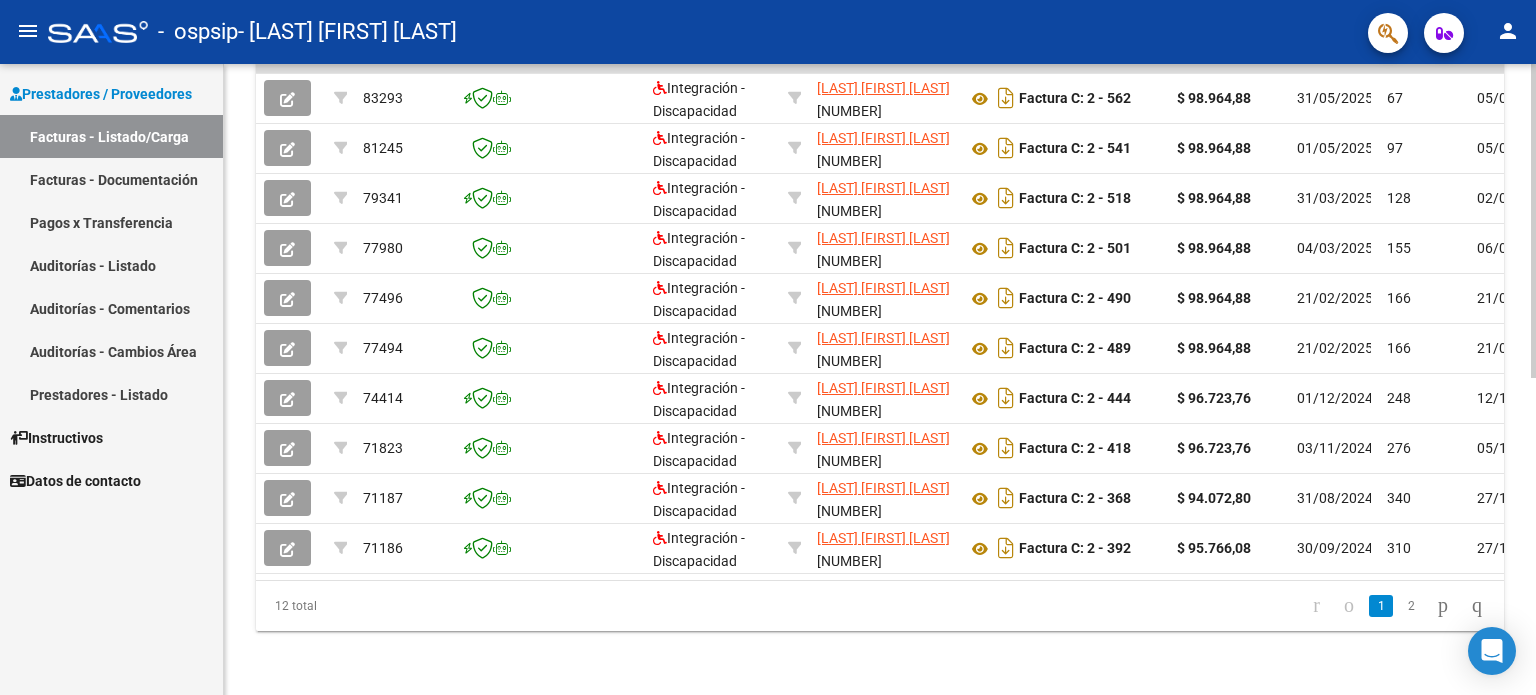 click 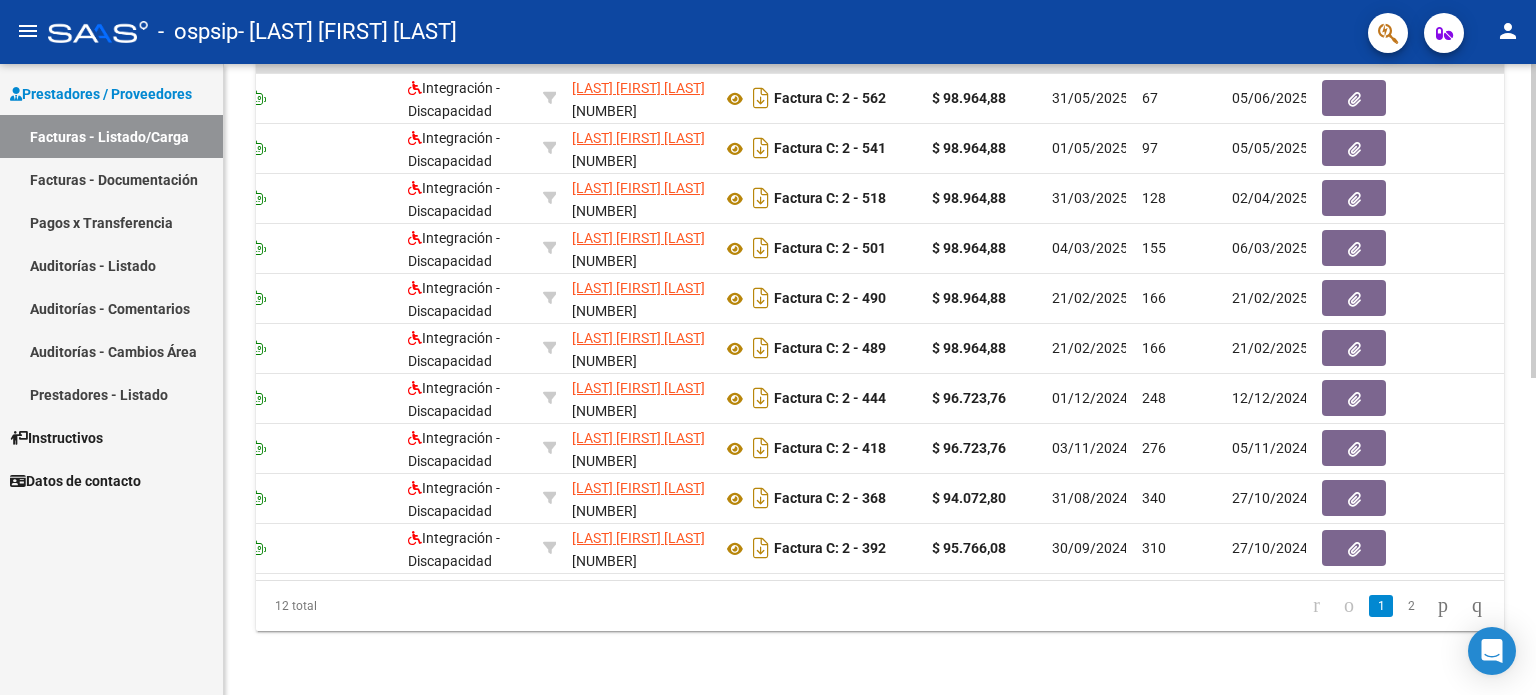 scroll, scrollTop: 0, scrollLeft: 280, axis: horizontal 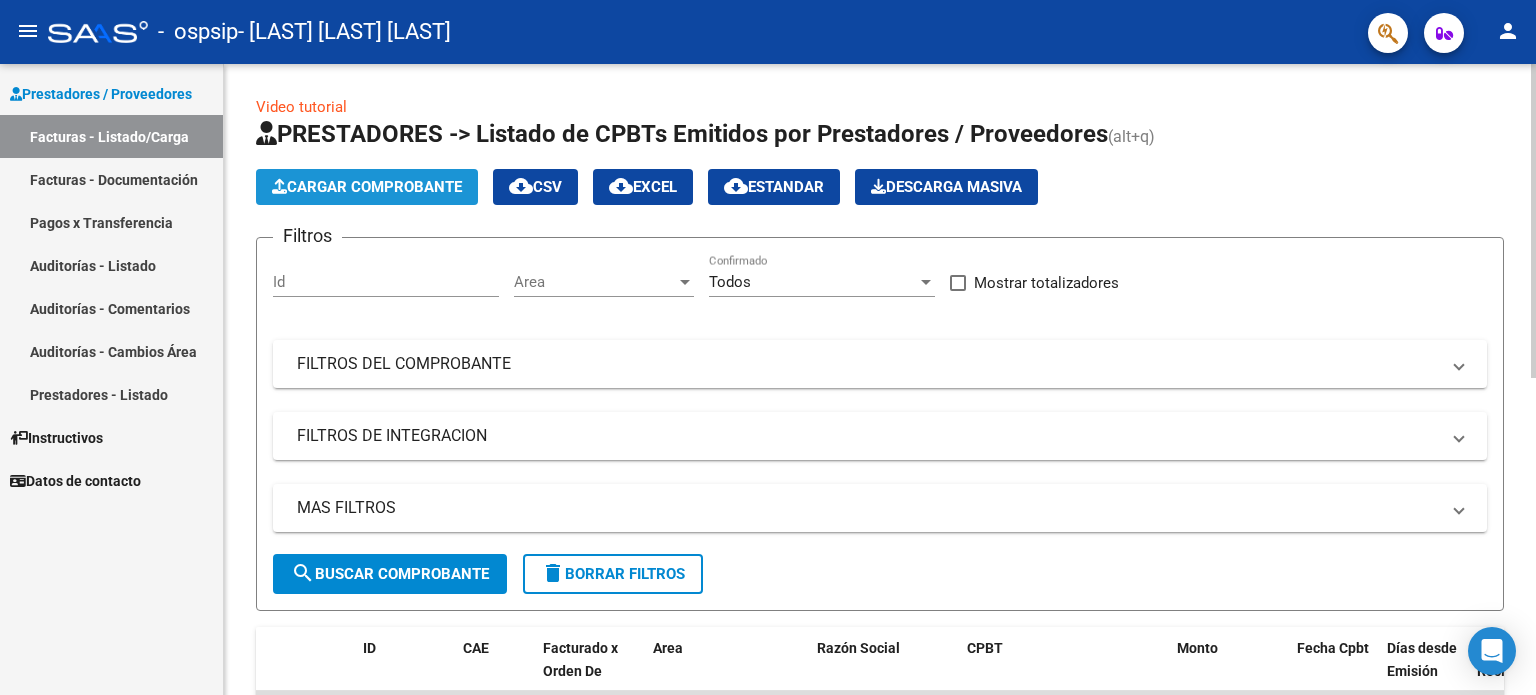 click on "Cargar Comprobante" 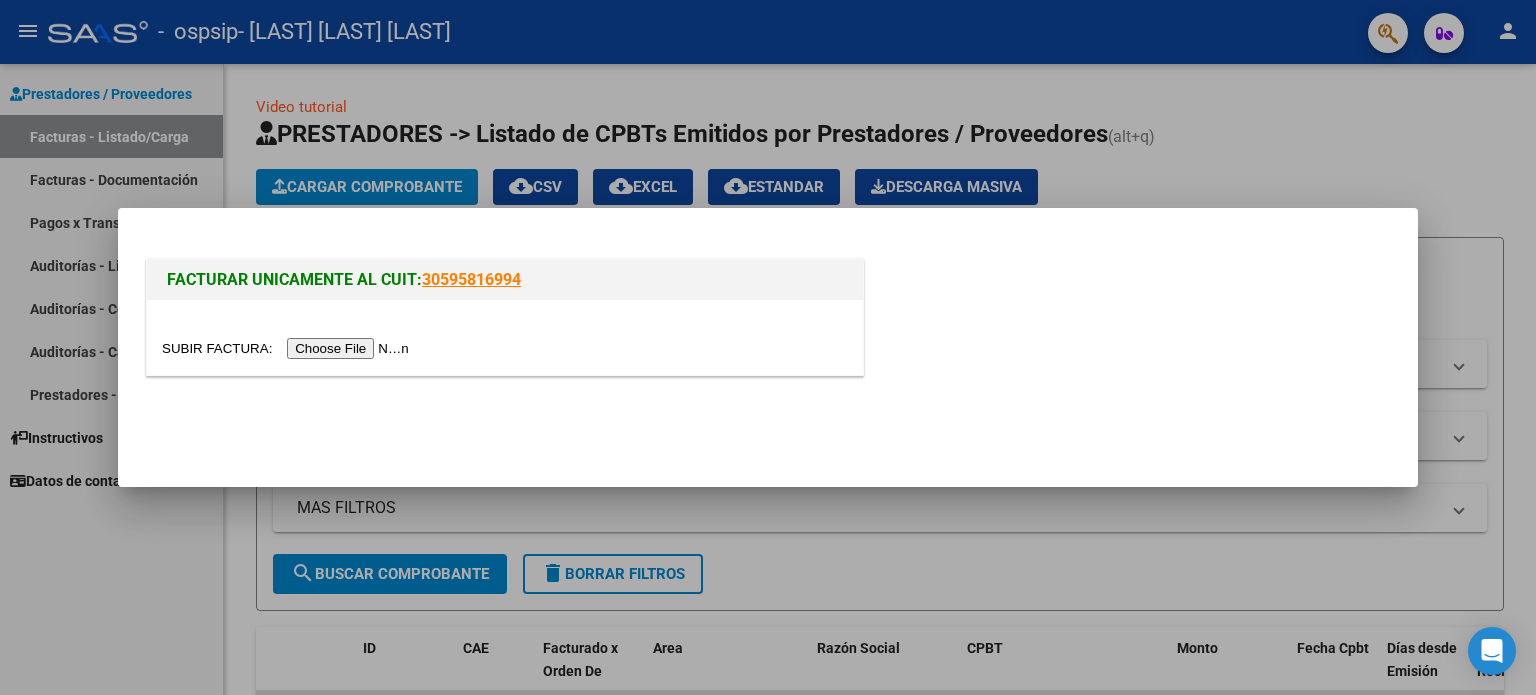 click at bounding box center [288, 348] 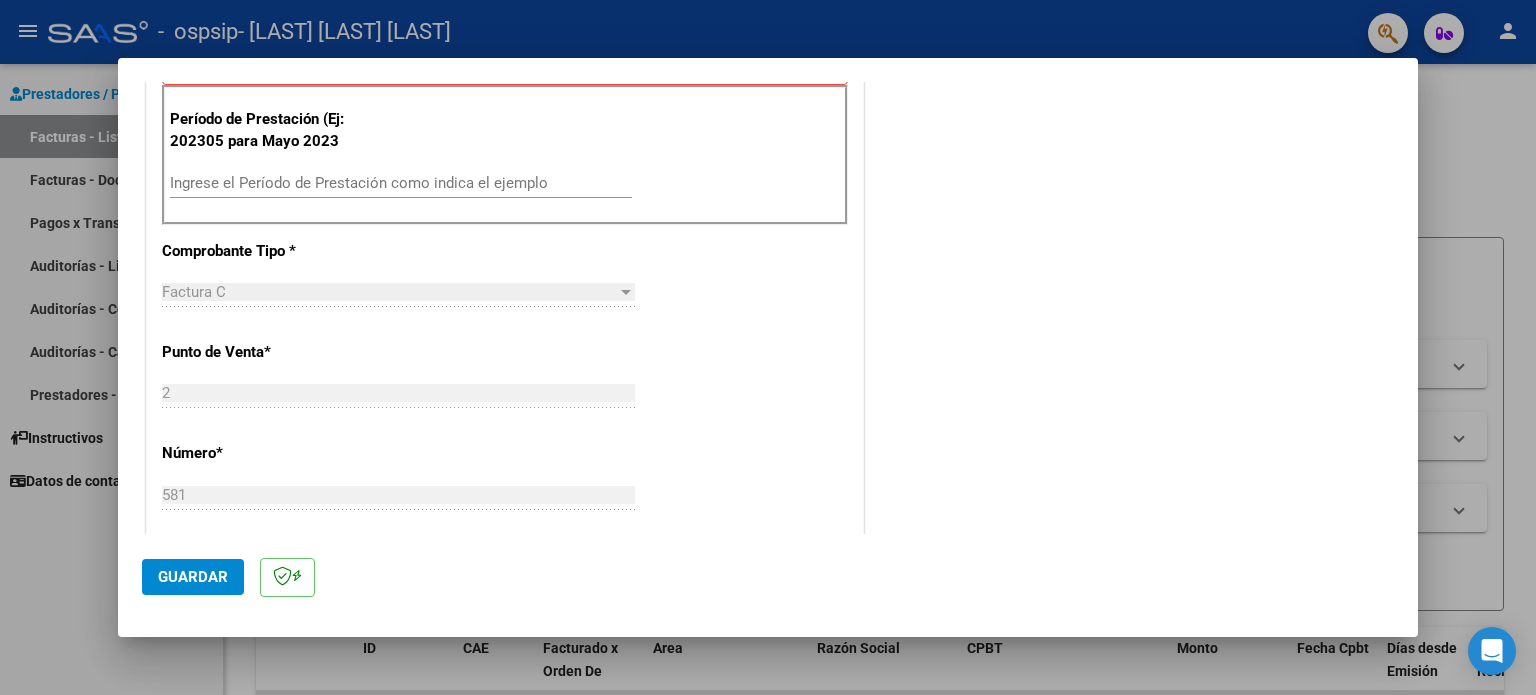 scroll, scrollTop: 600, scrollLeft: 0, axis: vertical 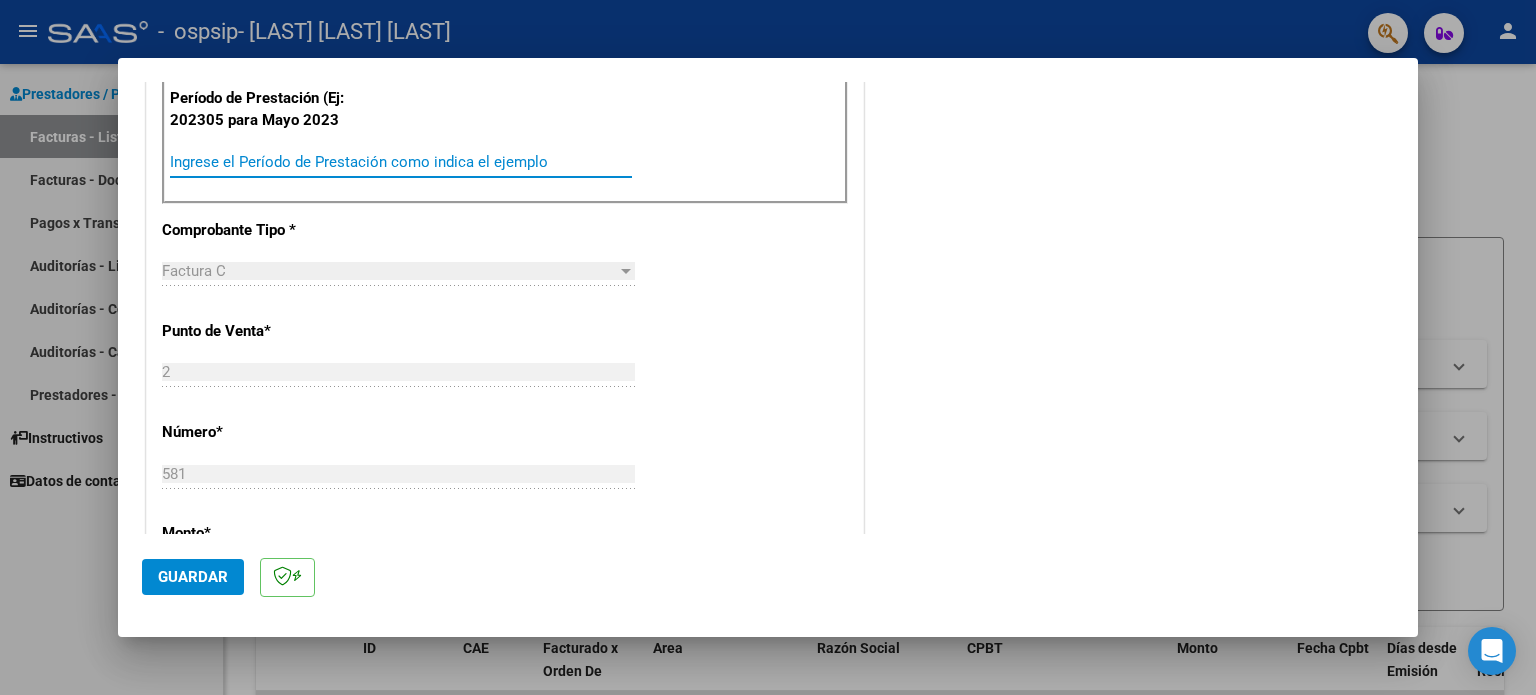 click on "Ingrese el Período de Prestación como indica el ejemplo" at bounding box center [401, 162] 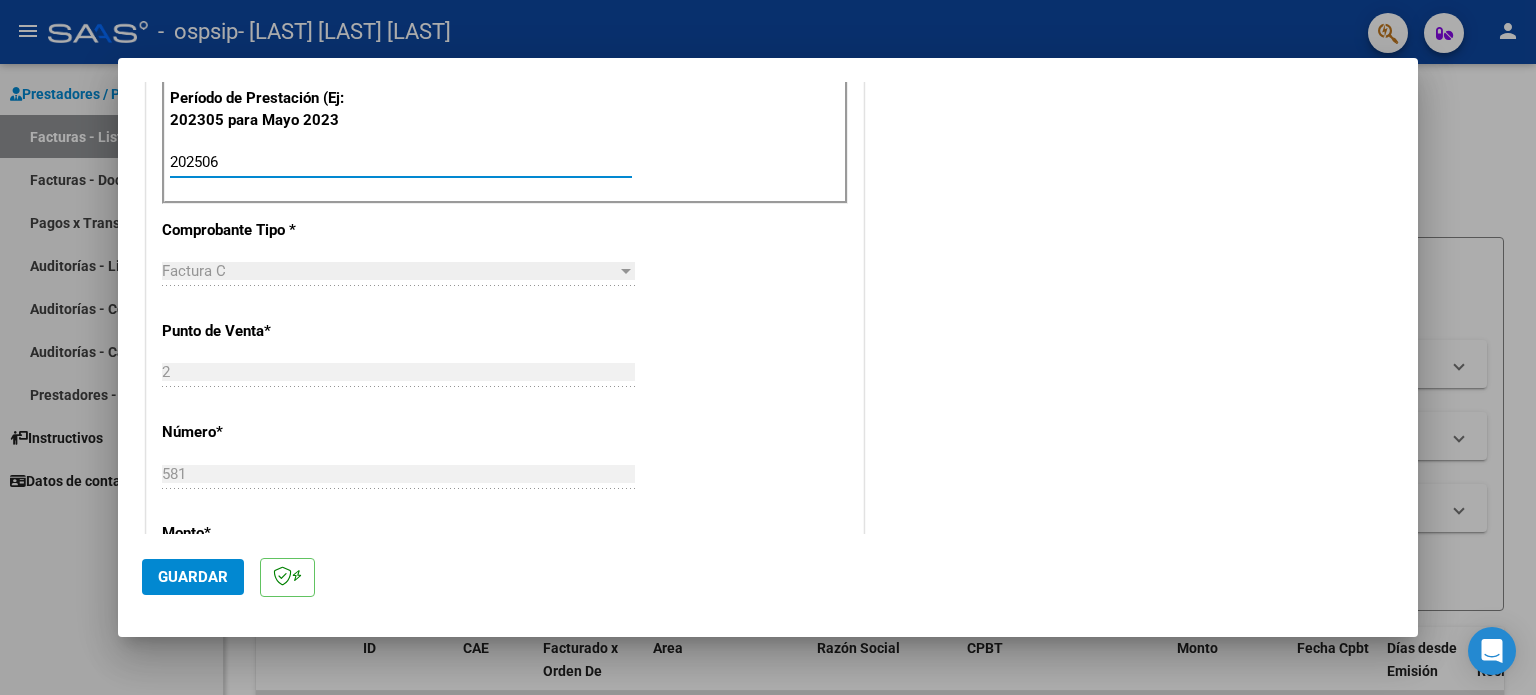 type on "202506" 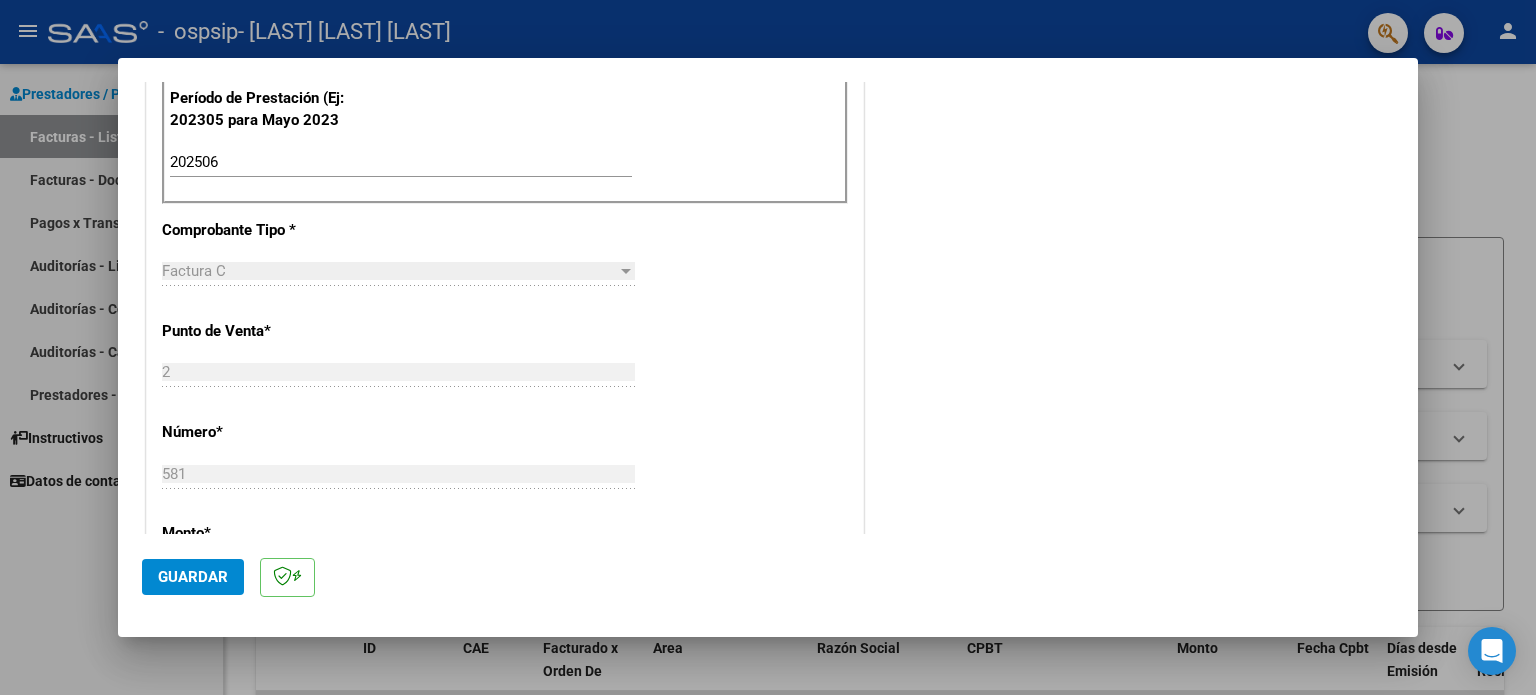 scroll, scrollTop: 995, scrollLeft: 0, axis: vertical 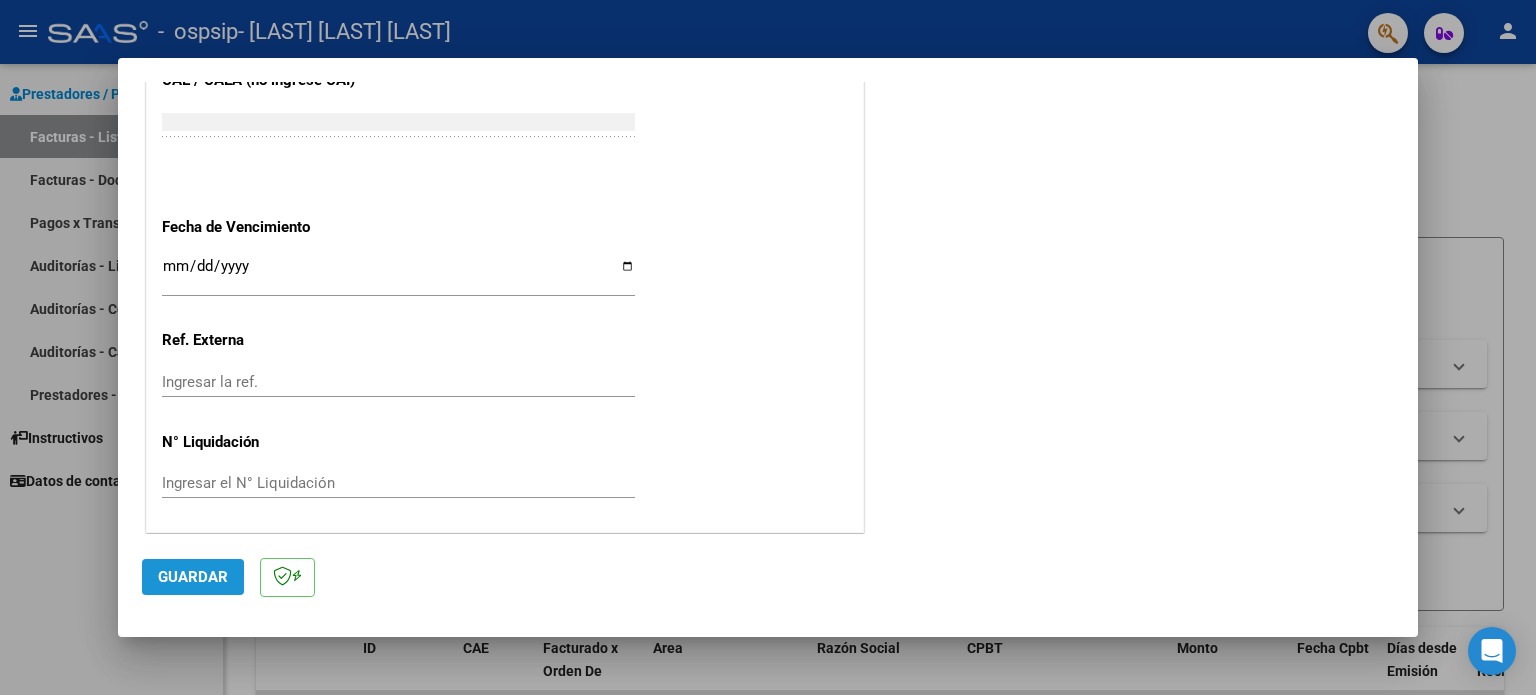 click on "Guardar" 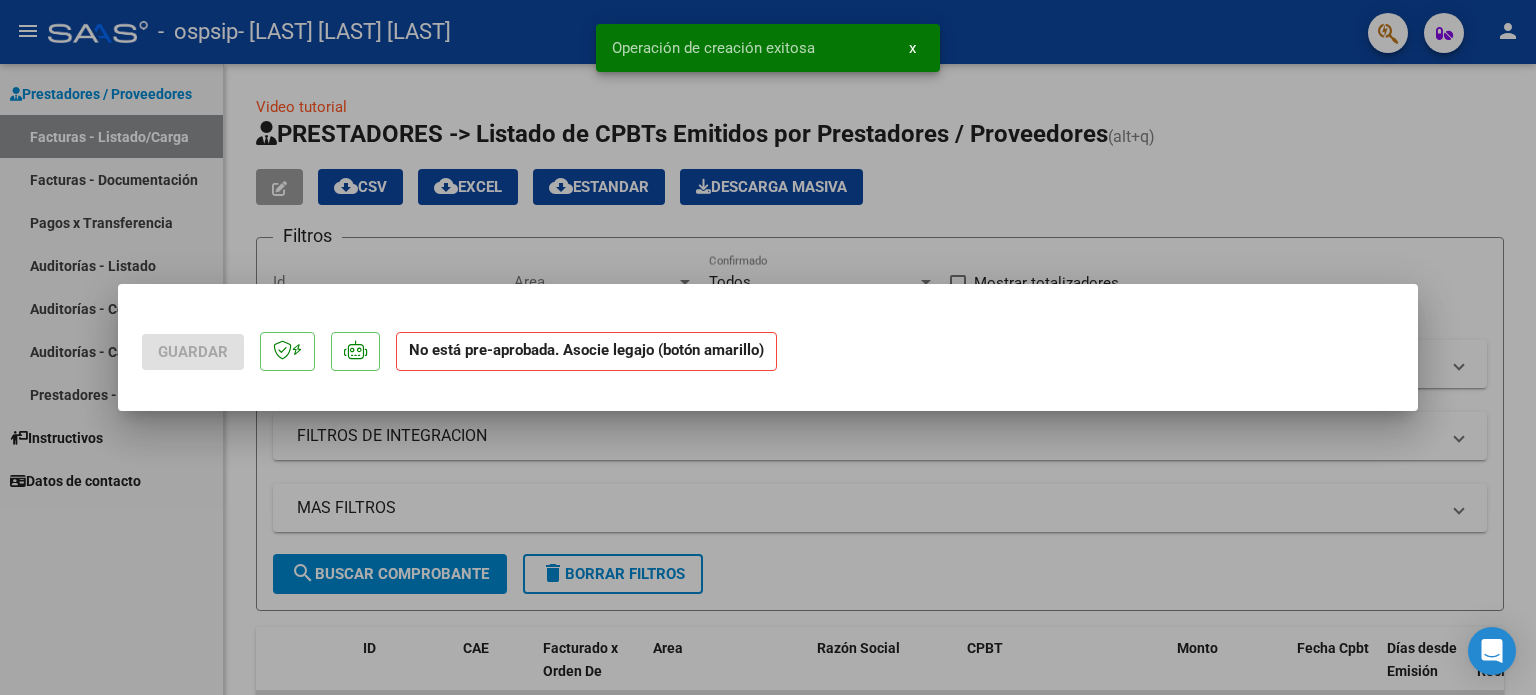 scroll, scrollTop: 0, scrollLeft: 0, axis: both 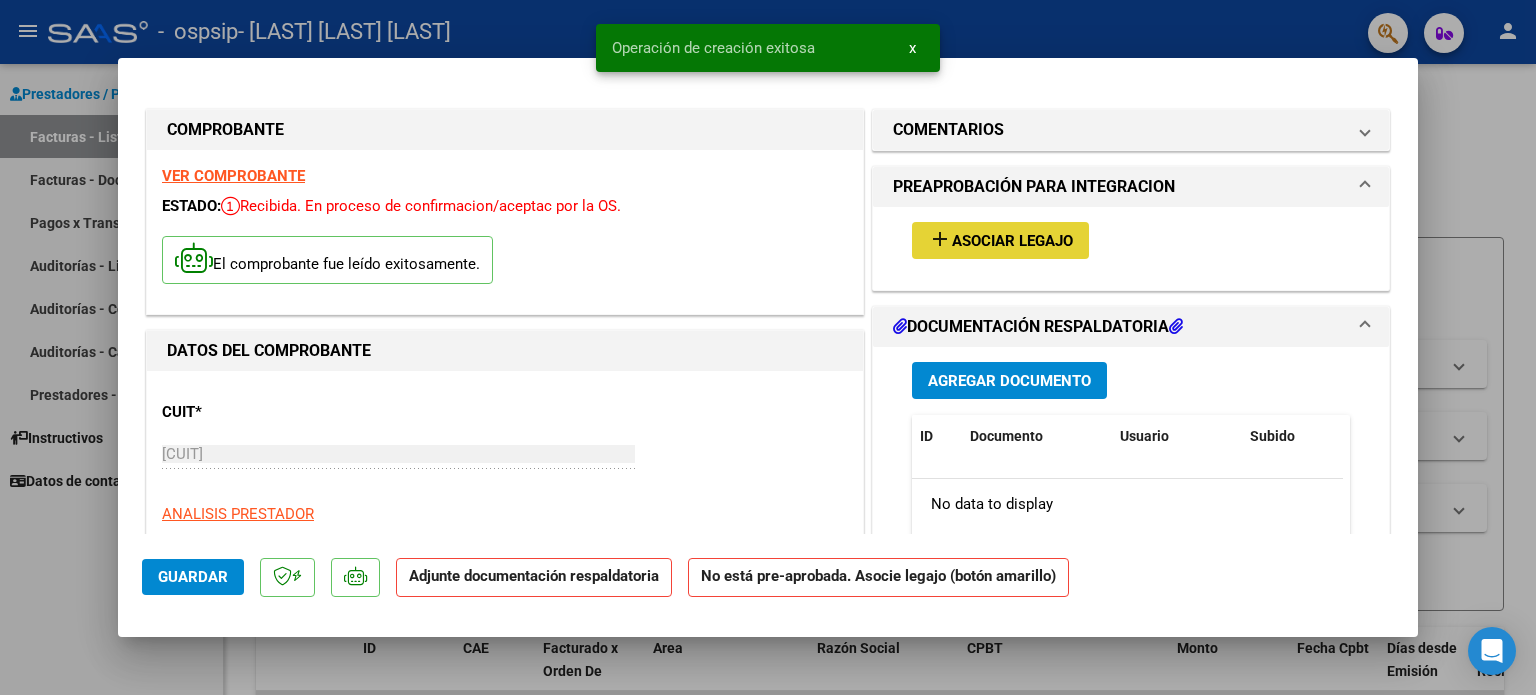 click on "Asociar Legajo" at bounding box center [1012, 241] 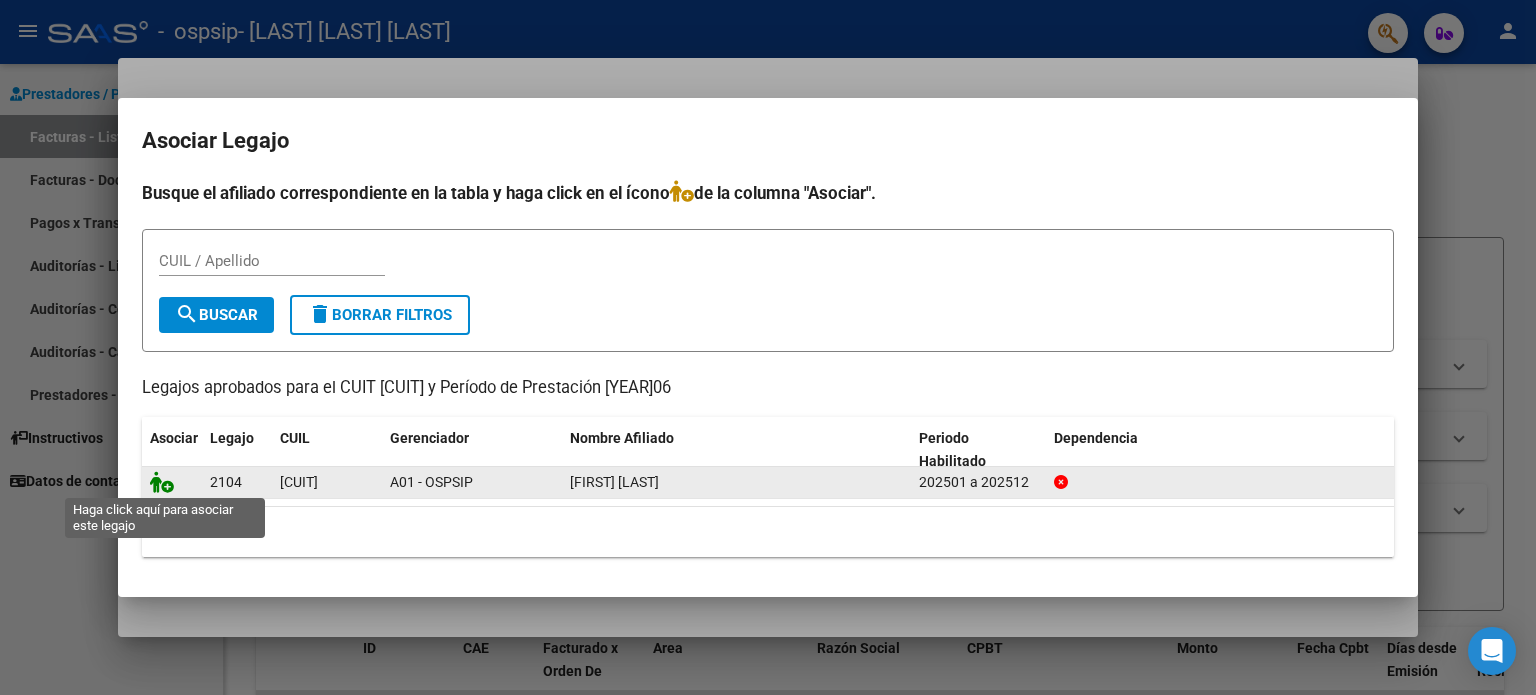 click 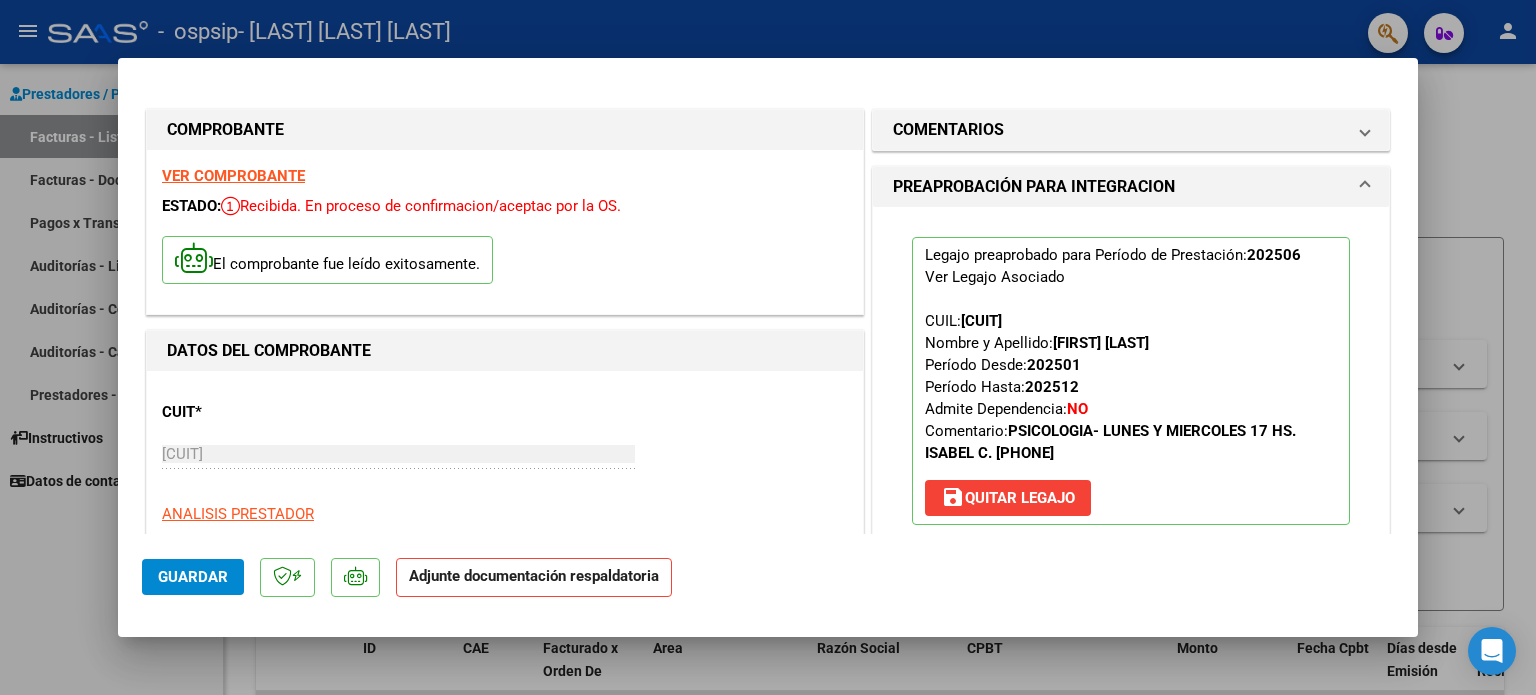 scroll, scrollTop: 395, scrollLeft: 0, axis: vertical 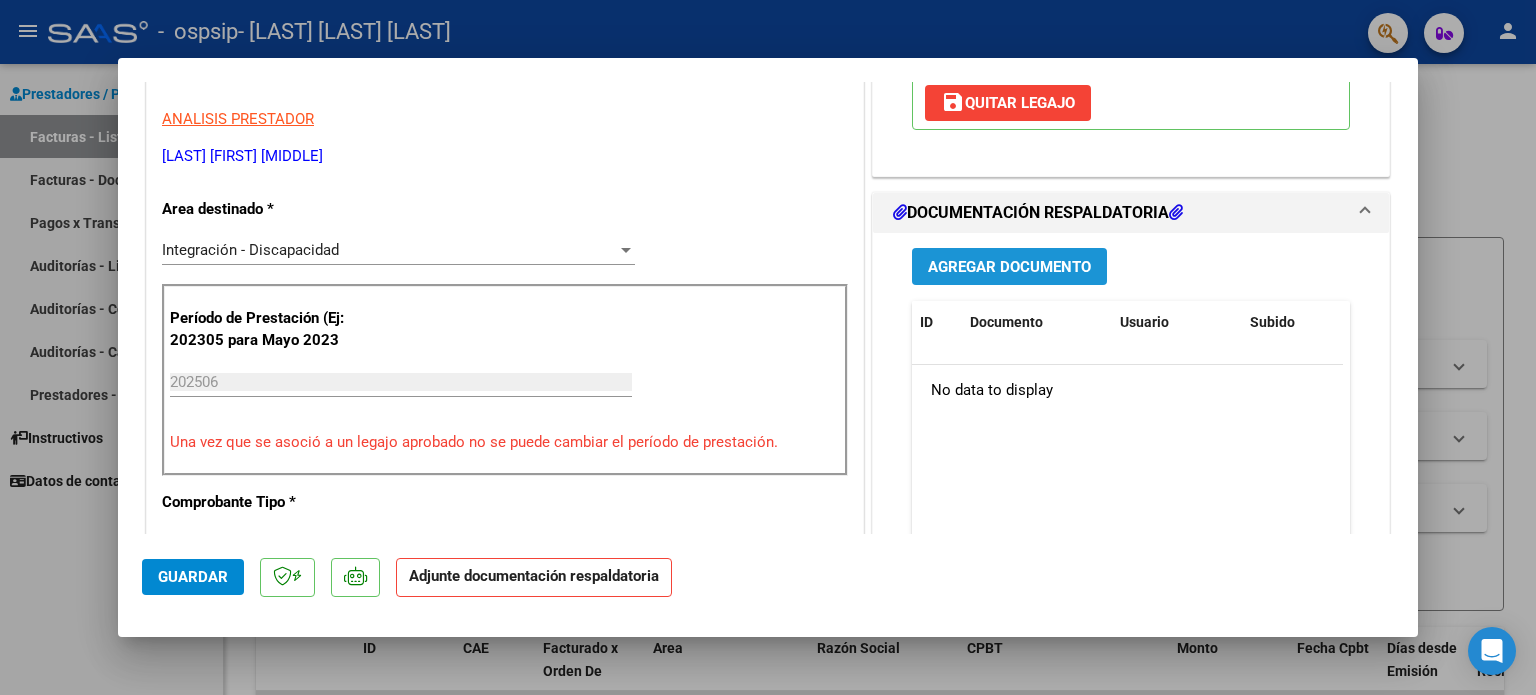 click on "Agregar Documento" at bounding box center (1009, 267) 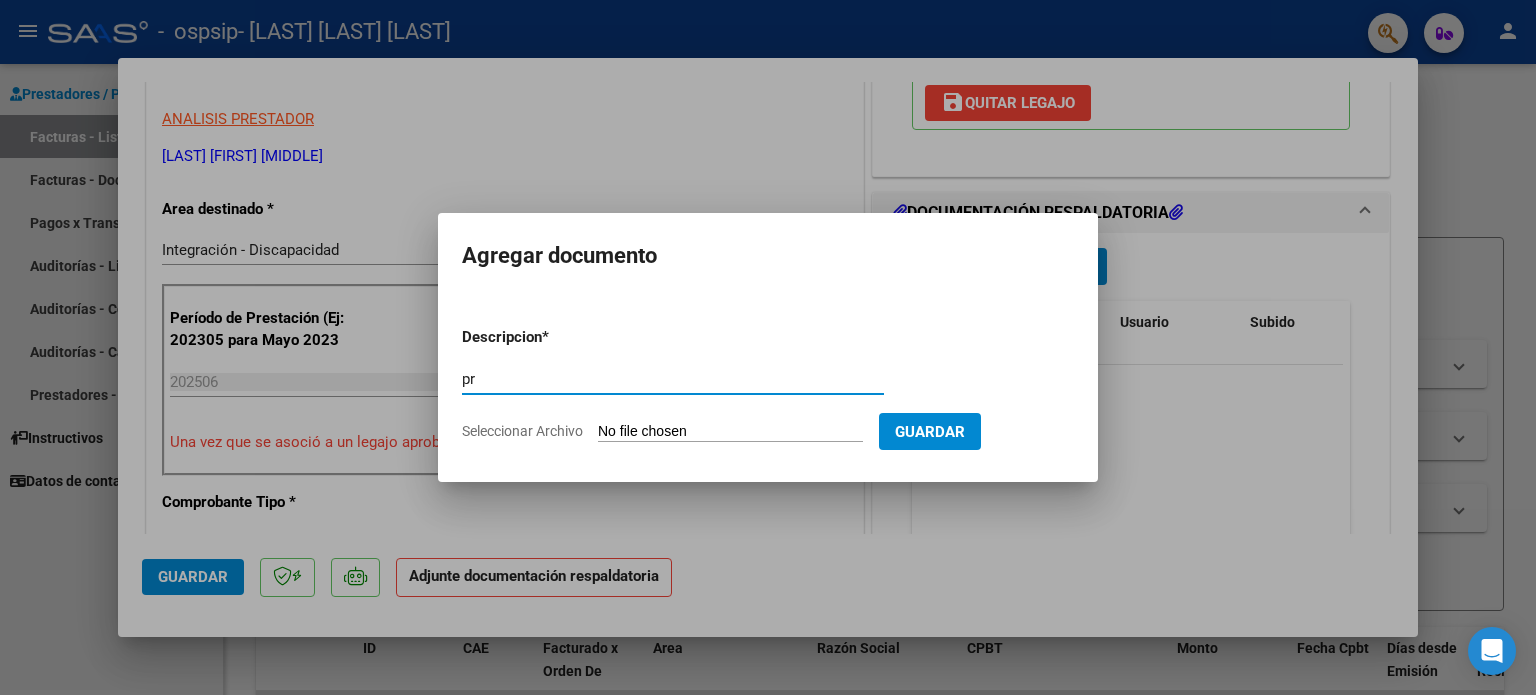type on "p" 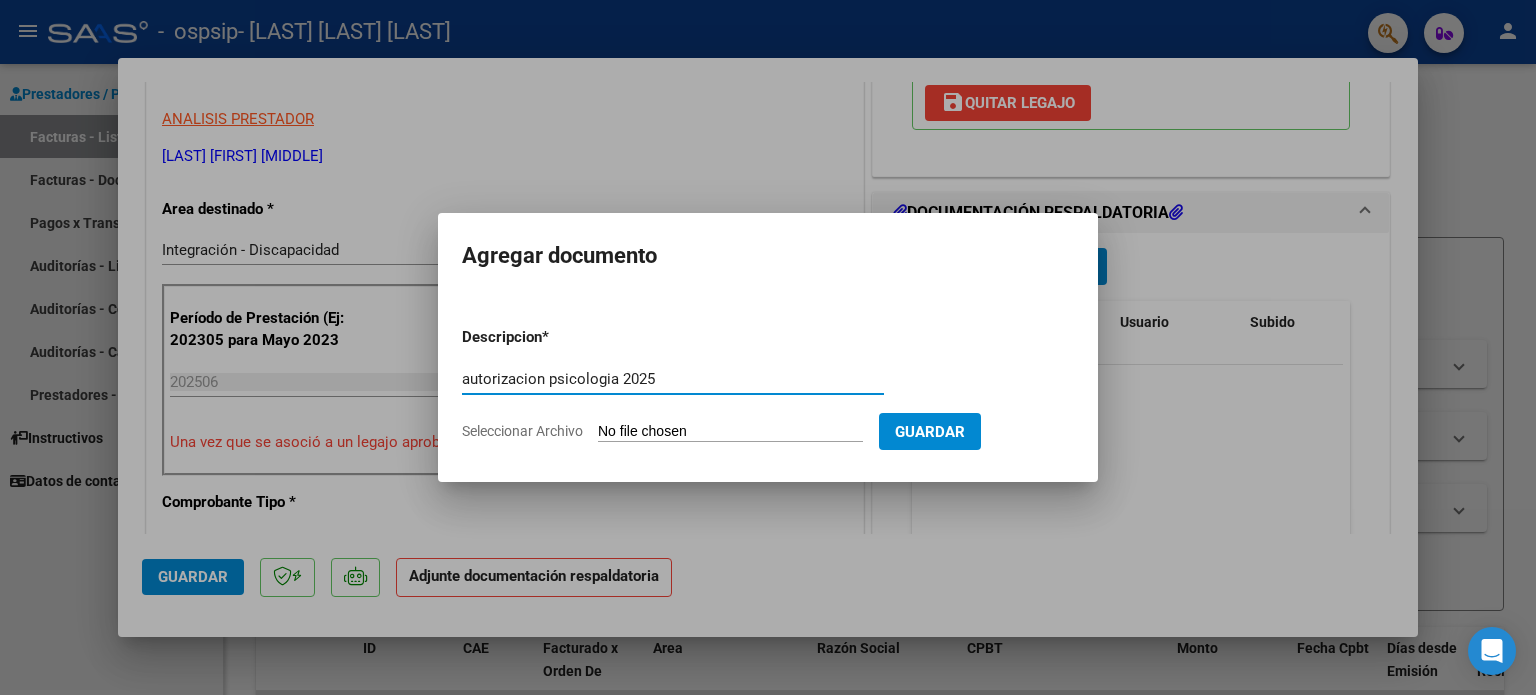 type on "autorizacion psicologia 2025" 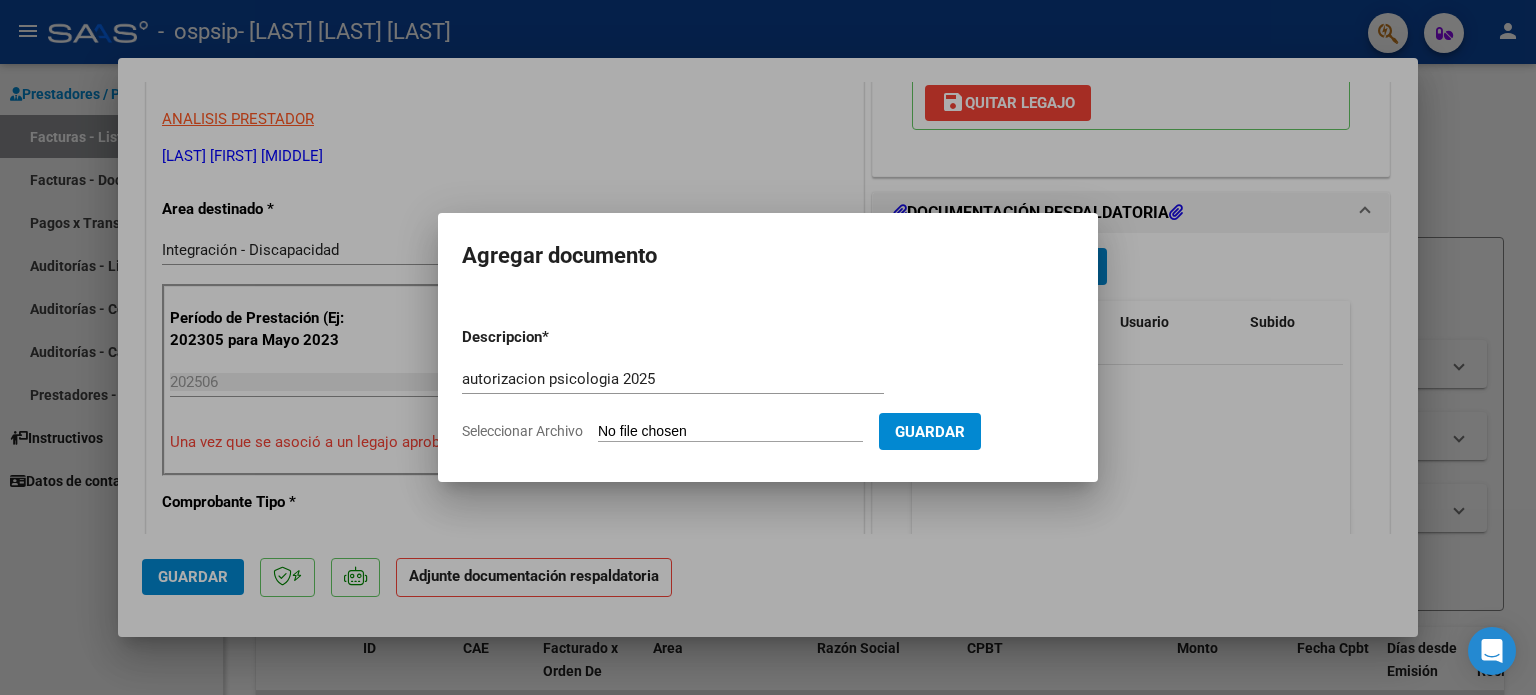 click on "Seleccionar Archivo" 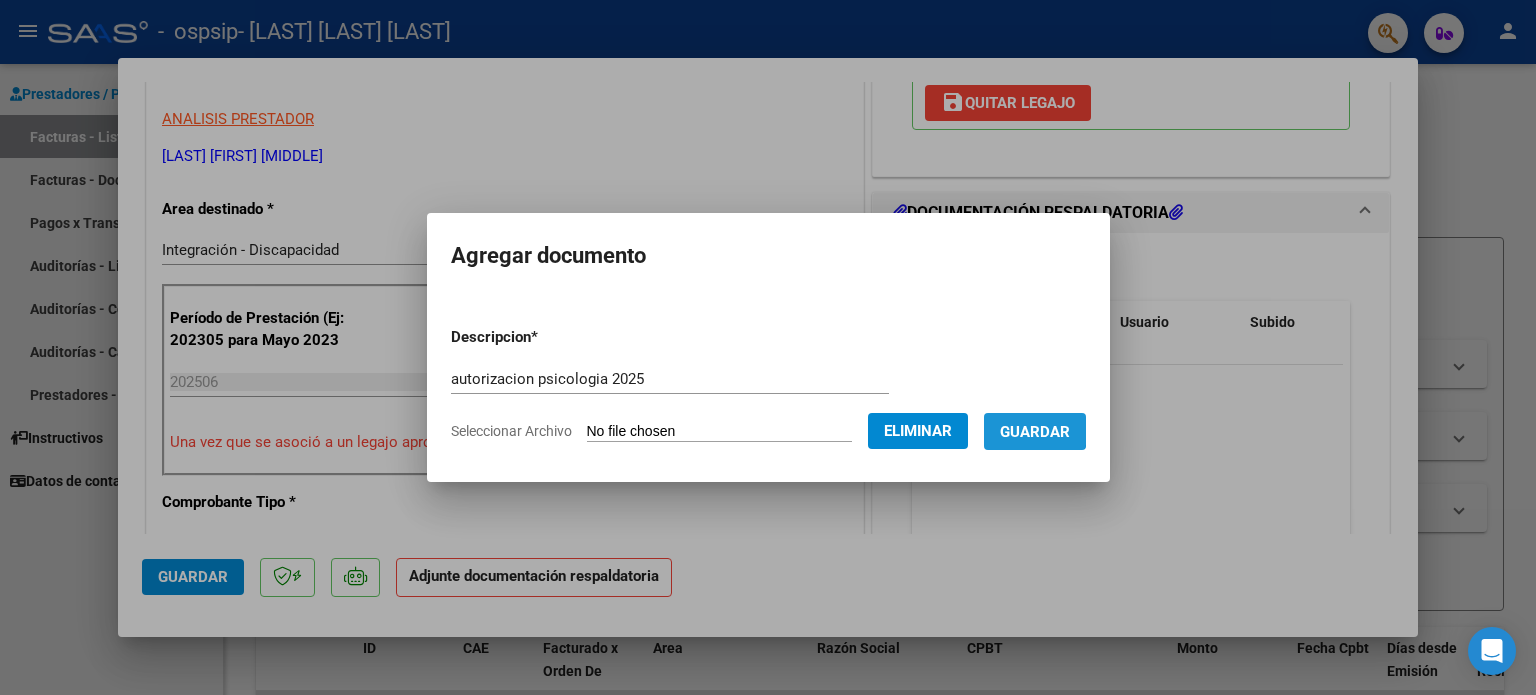 click on "Guardar" at bounding box center (1035, 431) 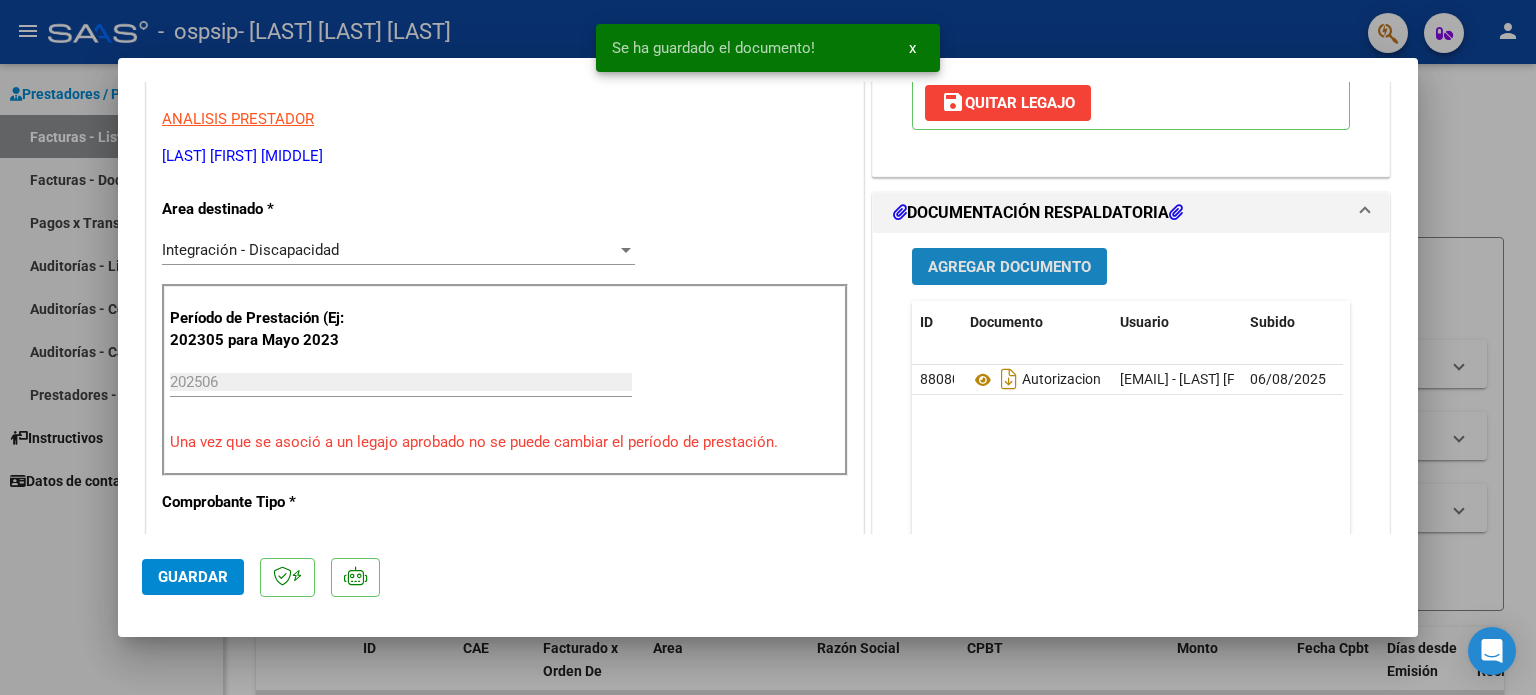 click on "Agregar Documento" at bounding box center (1009, 267) 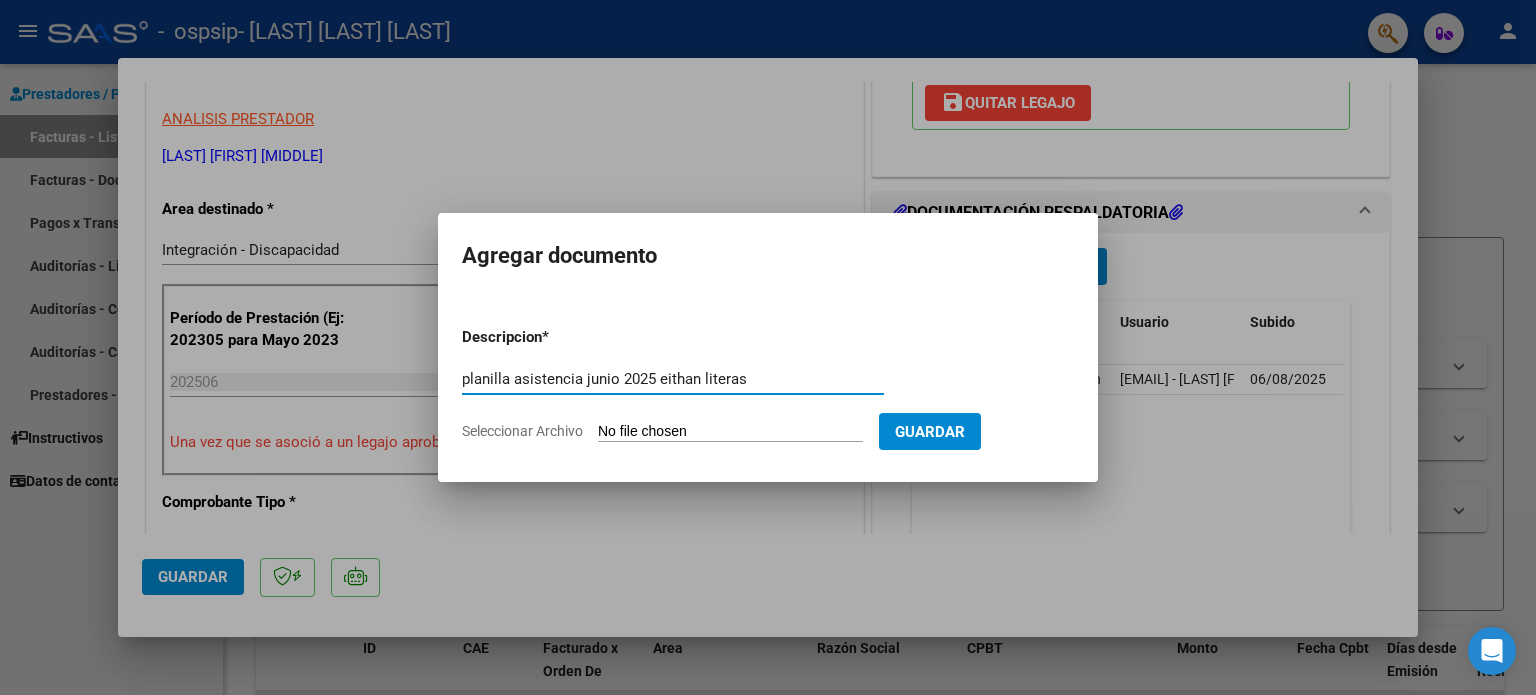 type on "planilla asistencia junio 2025 eithan literas" 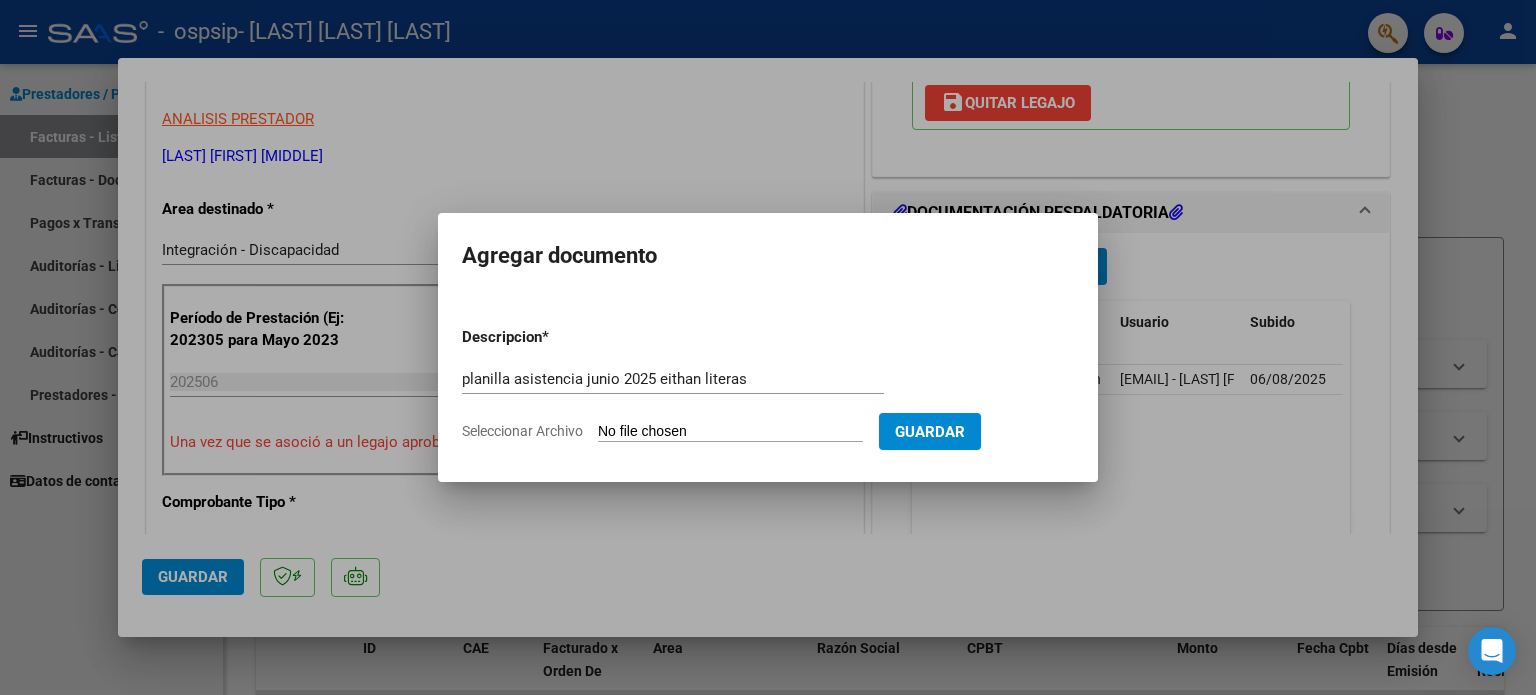 click on "Seleccionar Archivo" 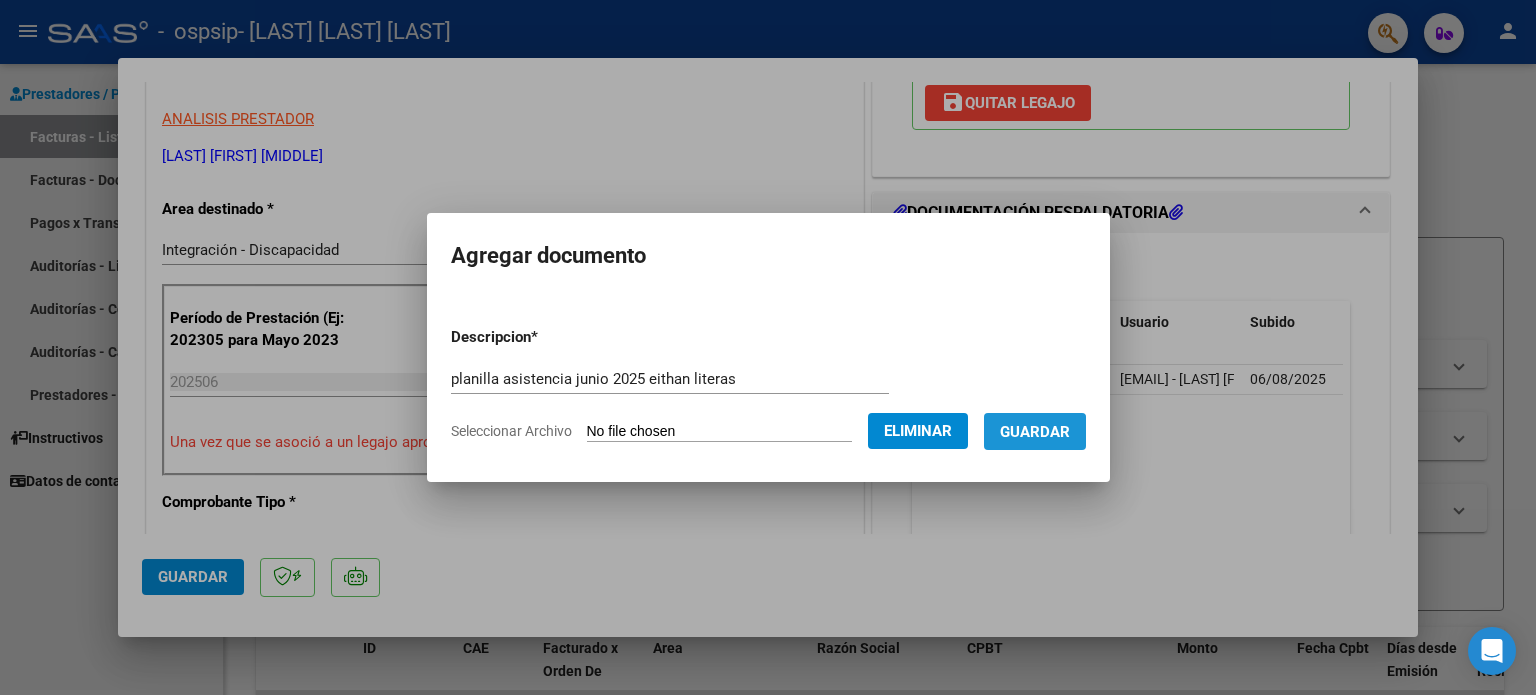click on "Guardar" at bounding box center (1035, 432) 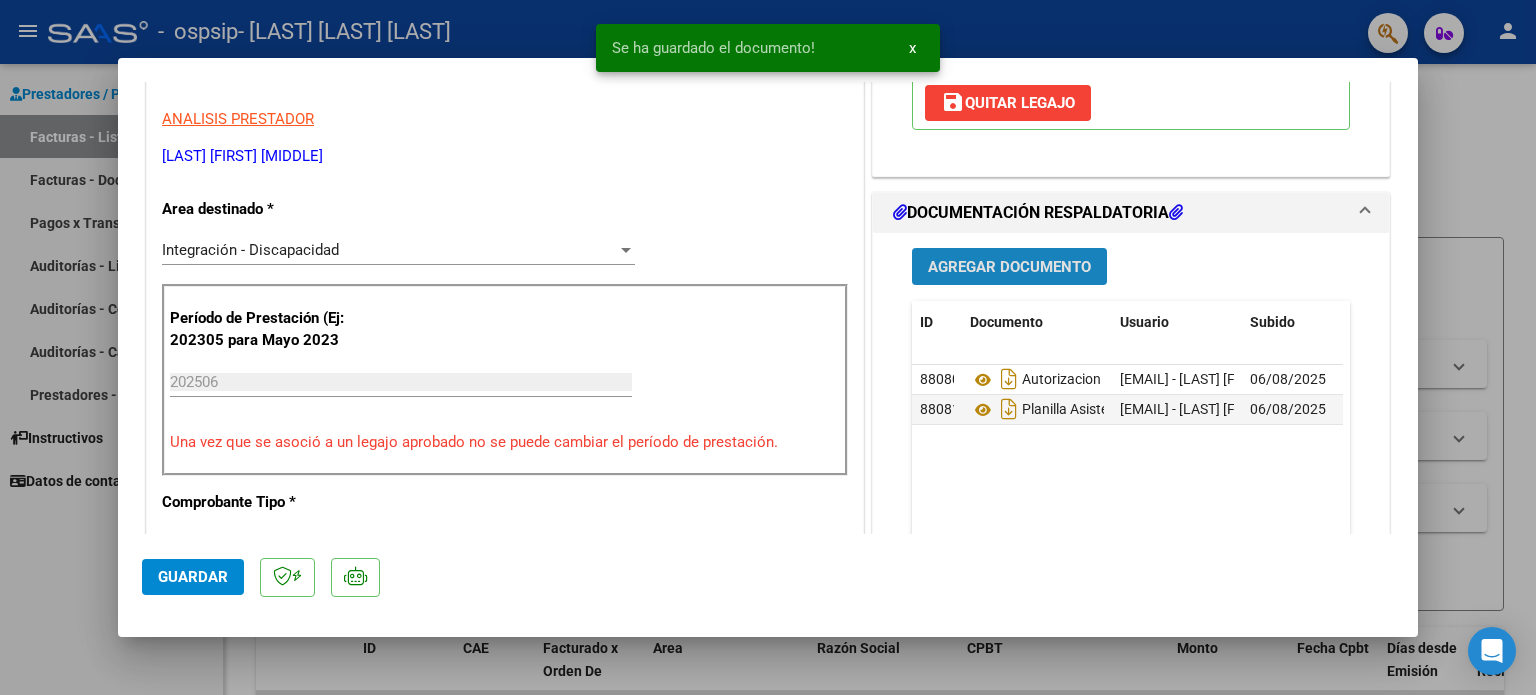 click on "Agregar Documento" at bounding box center (1009, 267) 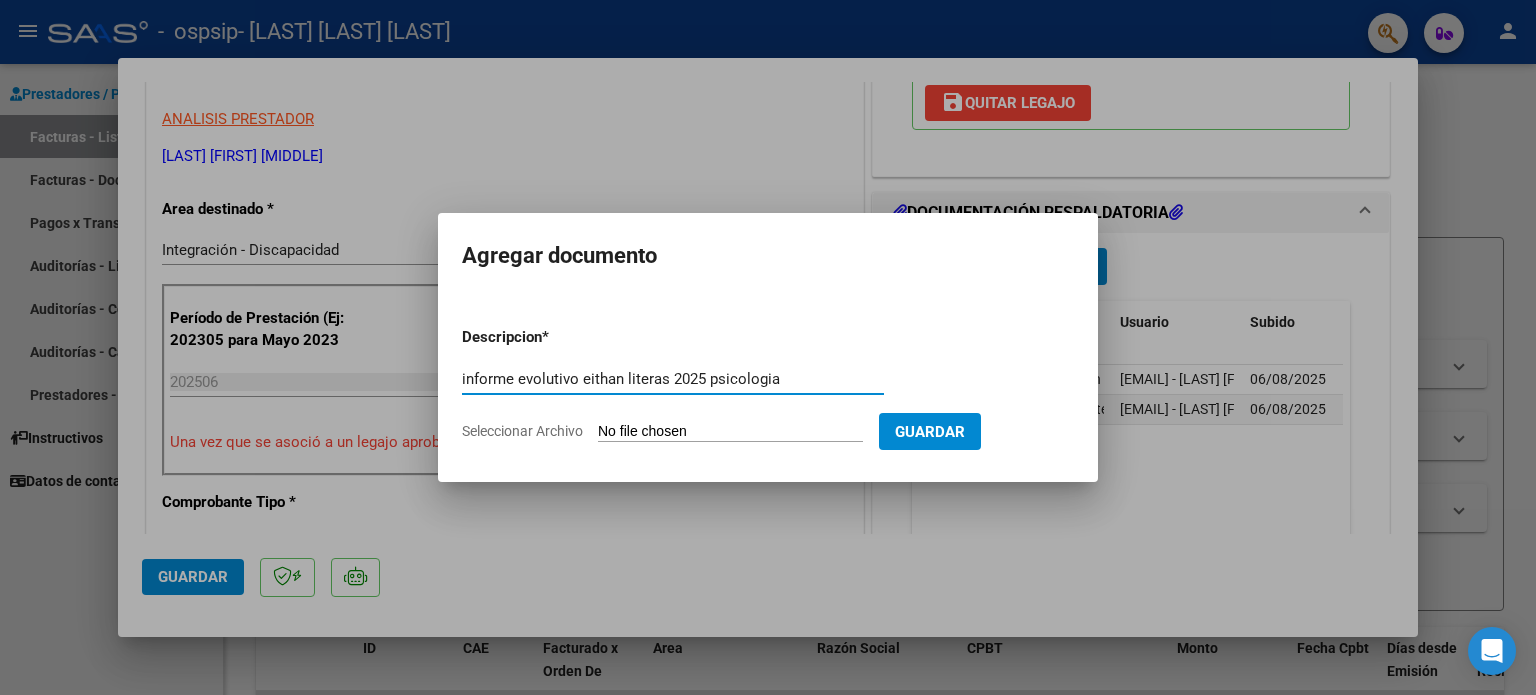 type on "informe evolutivo eithan literas 2025 psicologia" 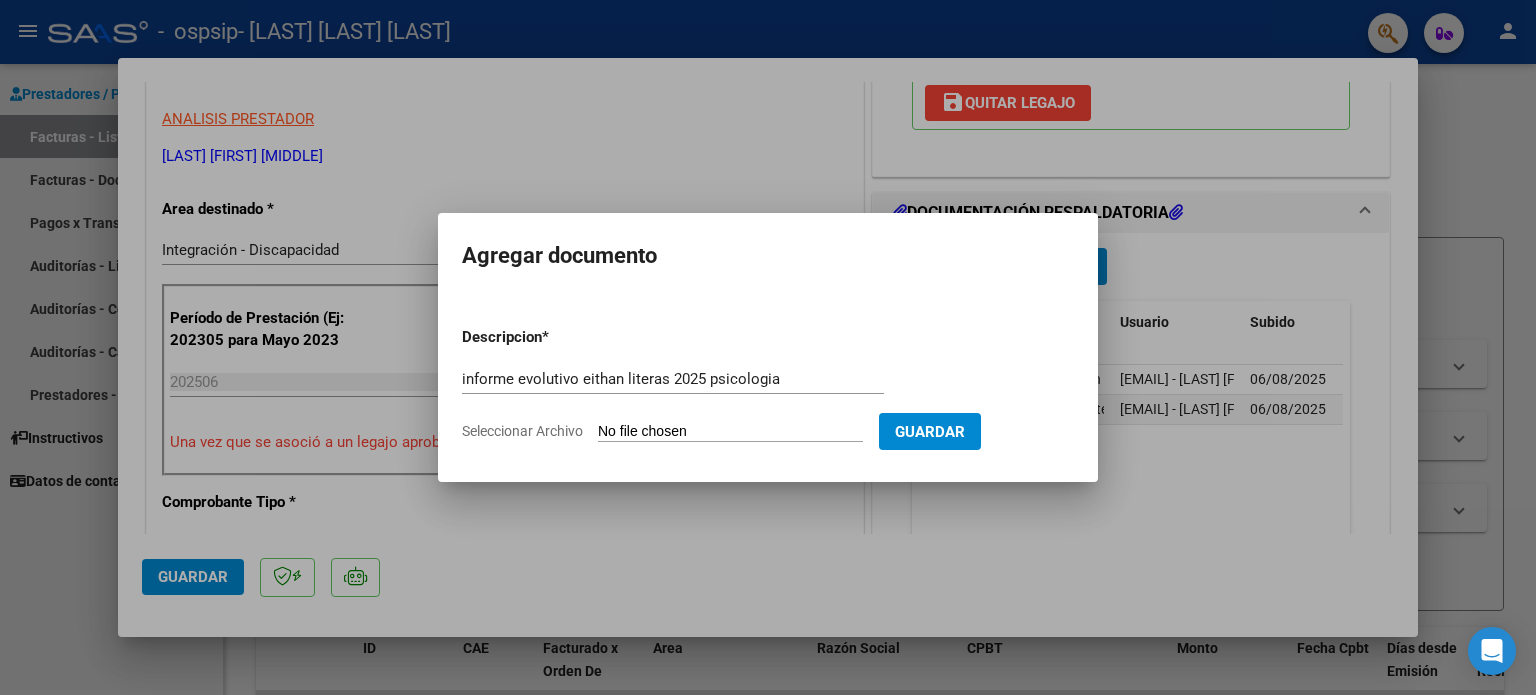 click on "Seleccionar Archivo" 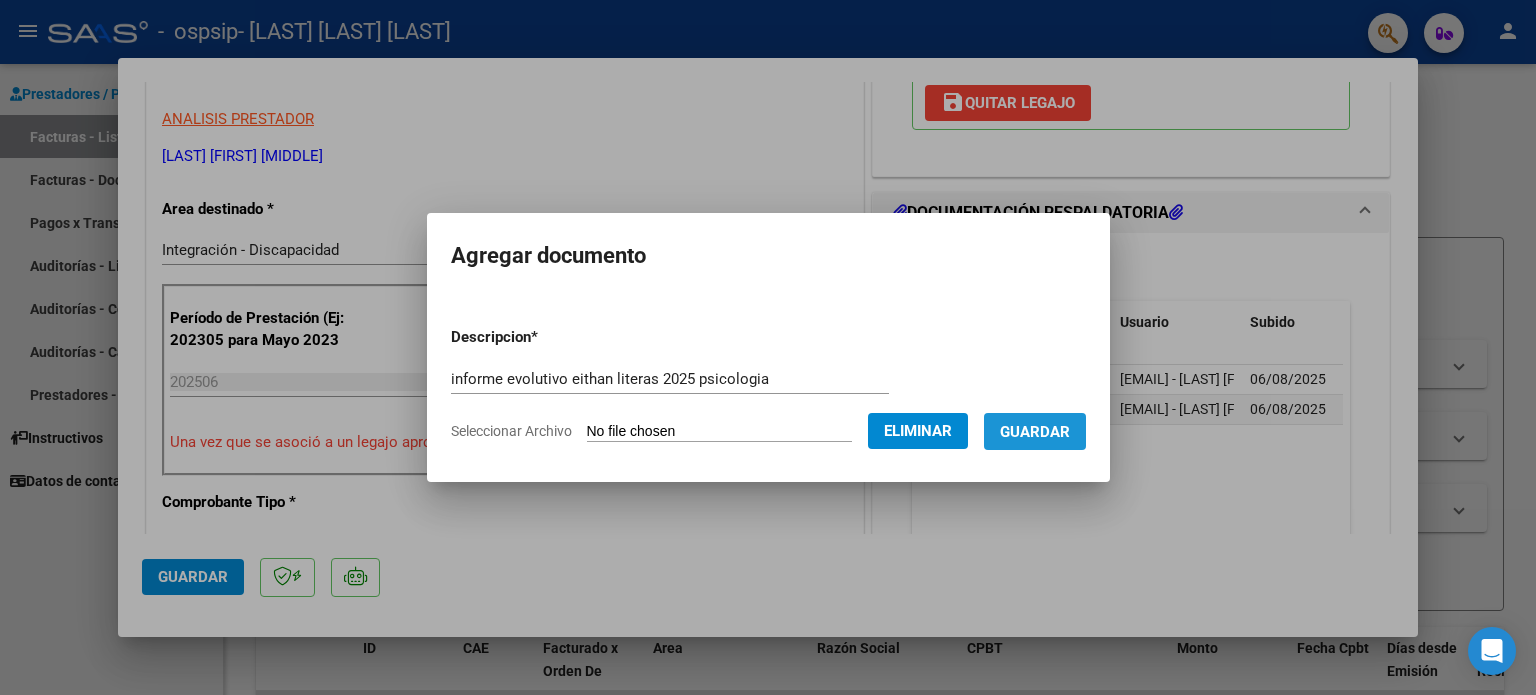 click on "Guardar" at bounding box center [1035, 431] 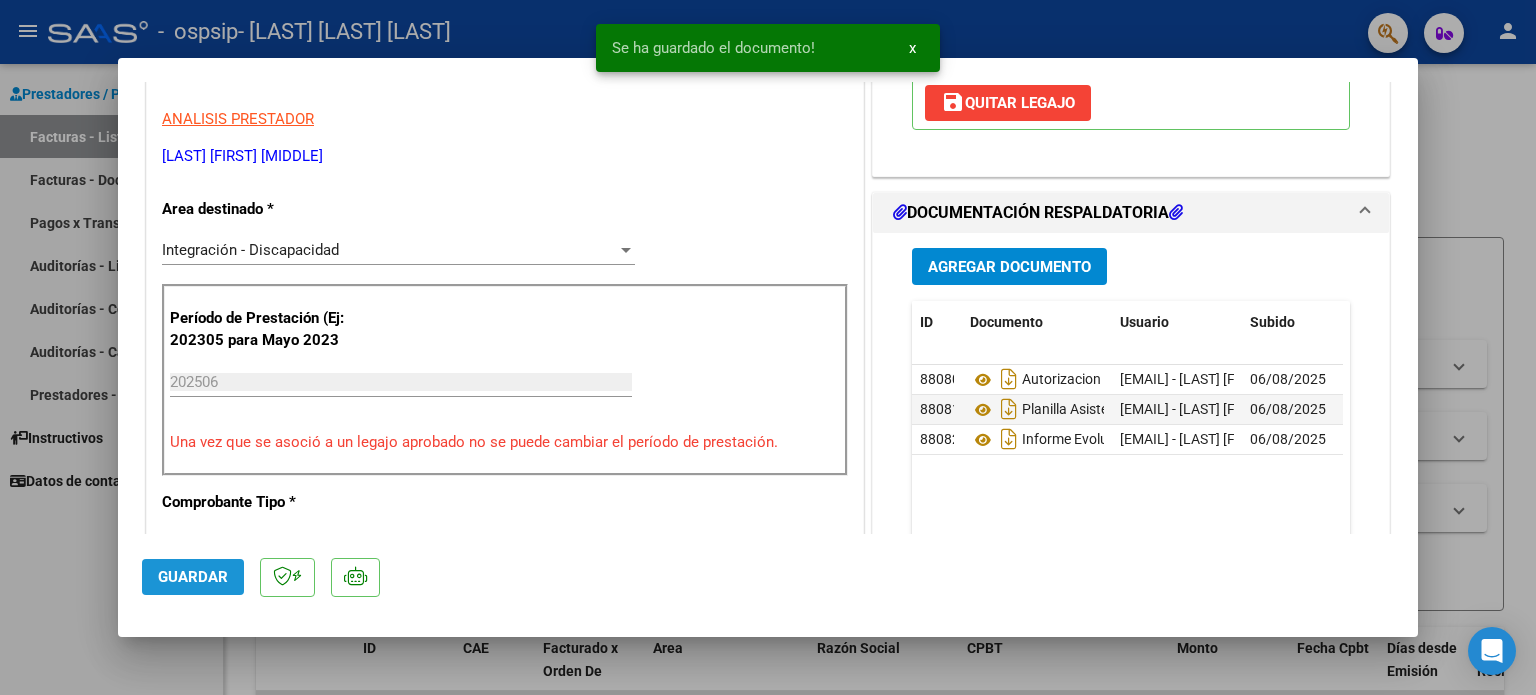 click on "Guardar" 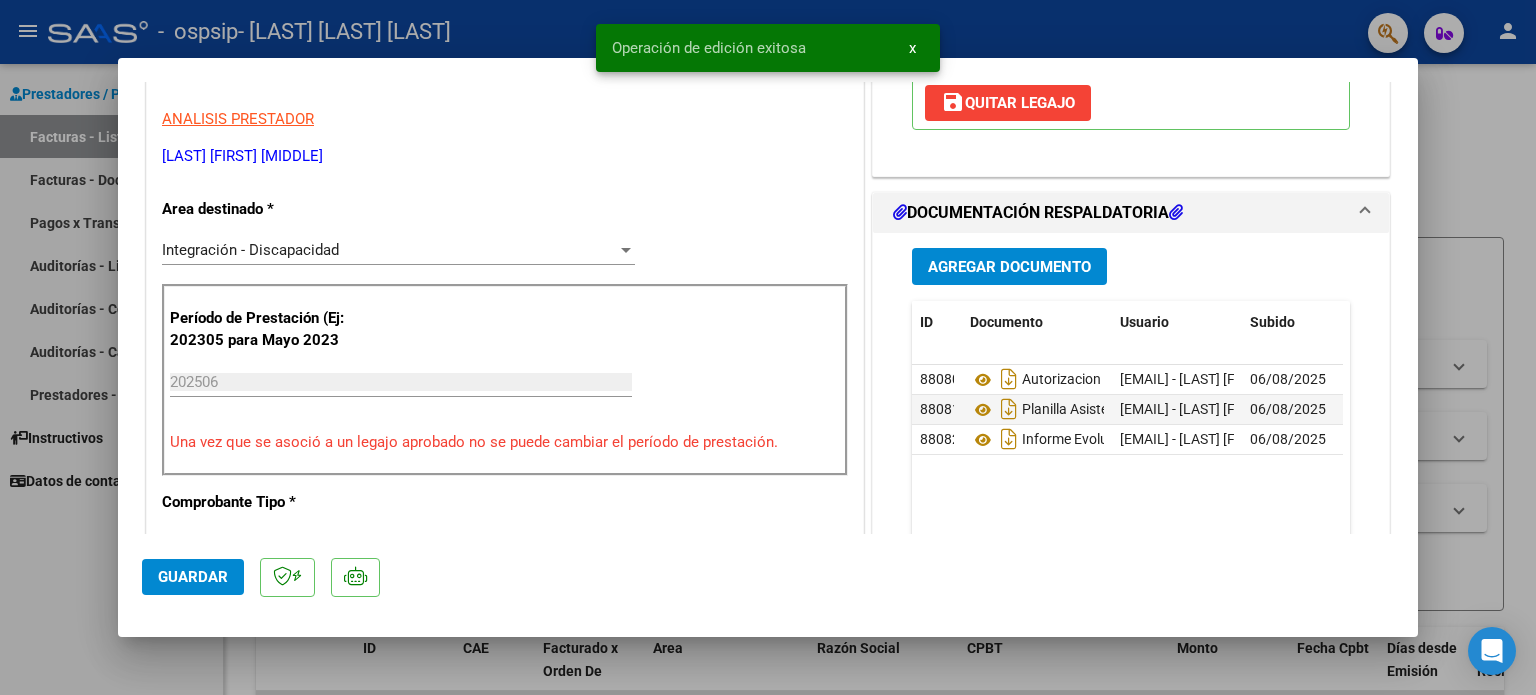click at bounding box center (768, 347) 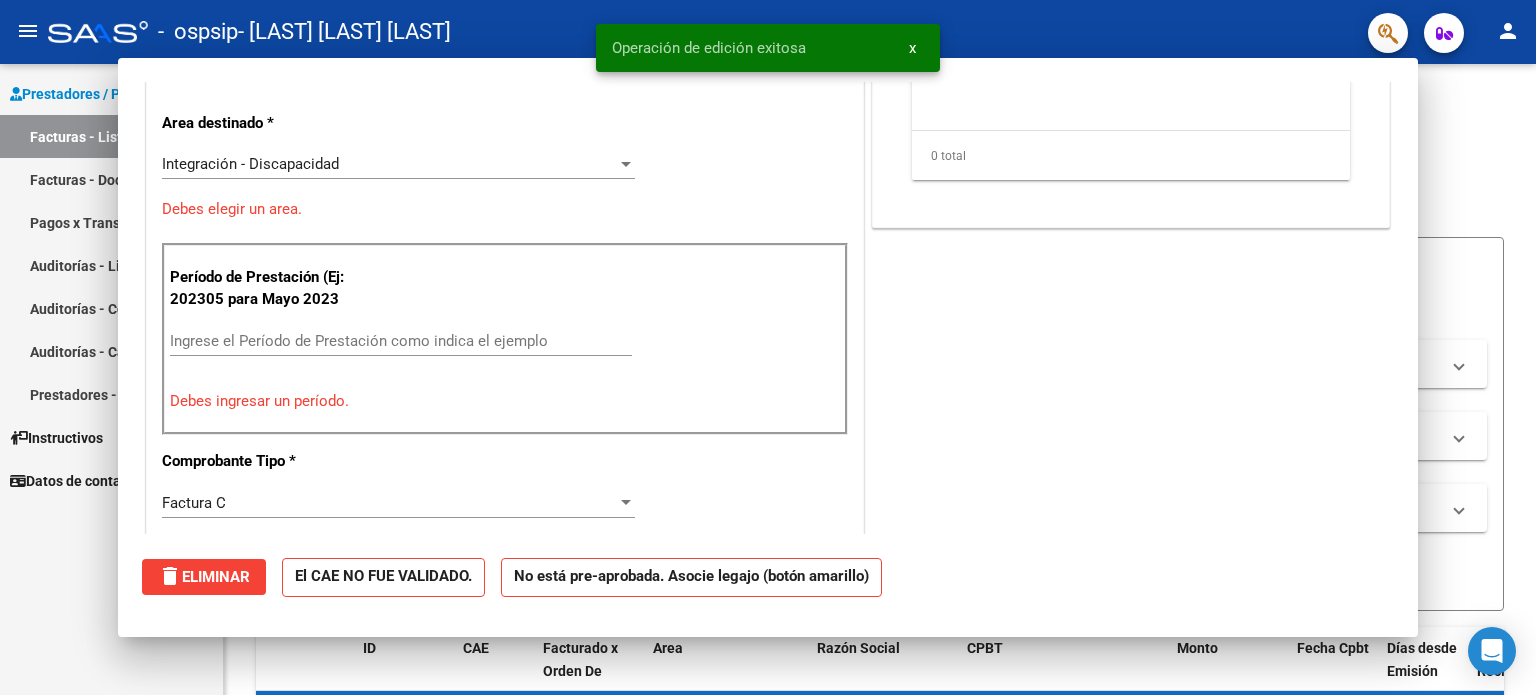 scroll, scrollTop: 0, scrollLeft: 0, axis: both 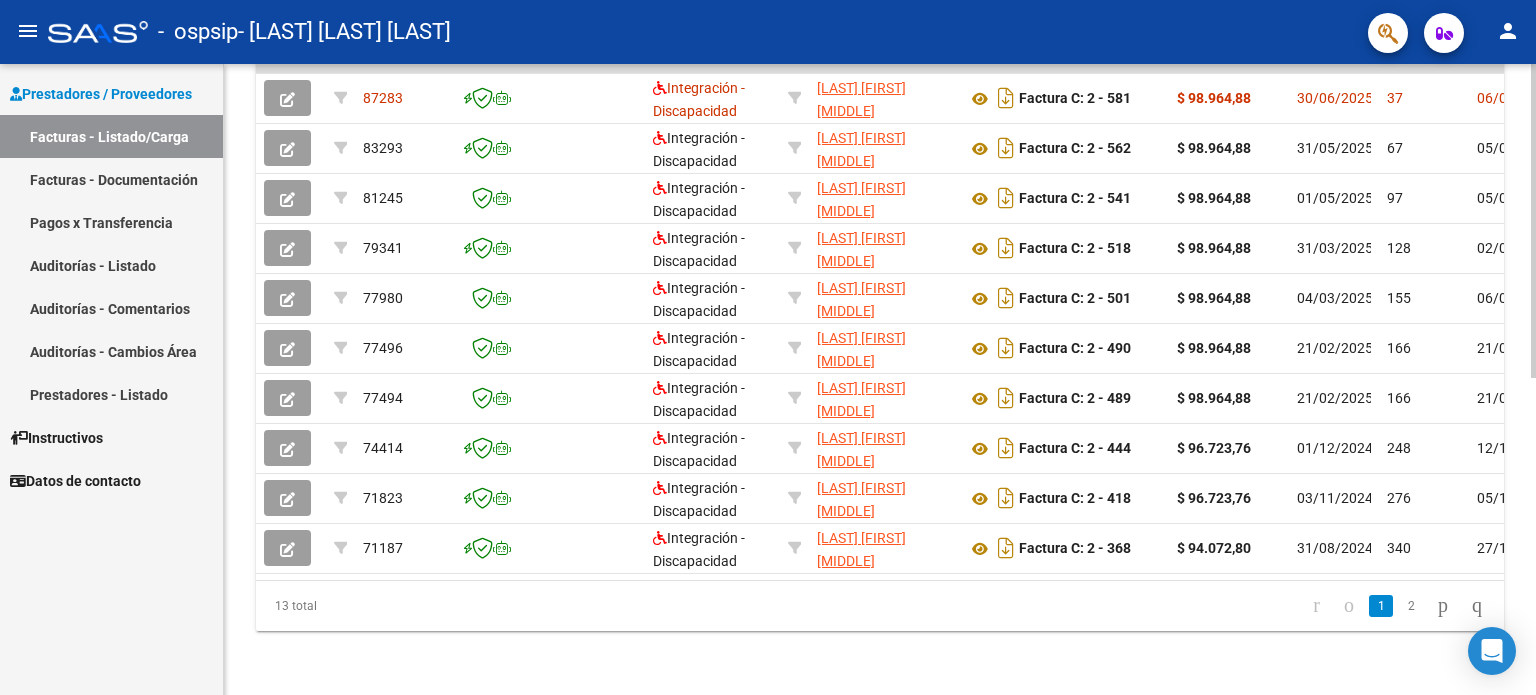 click 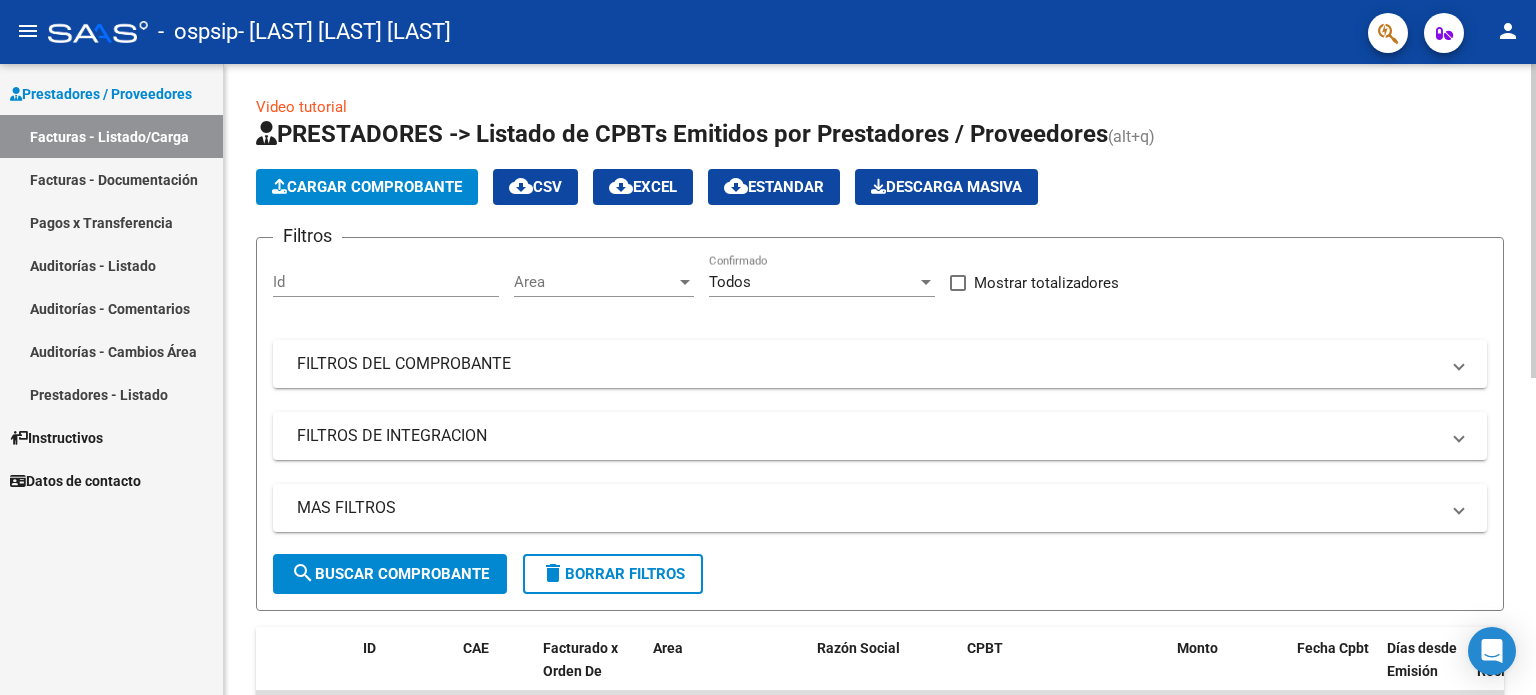 click 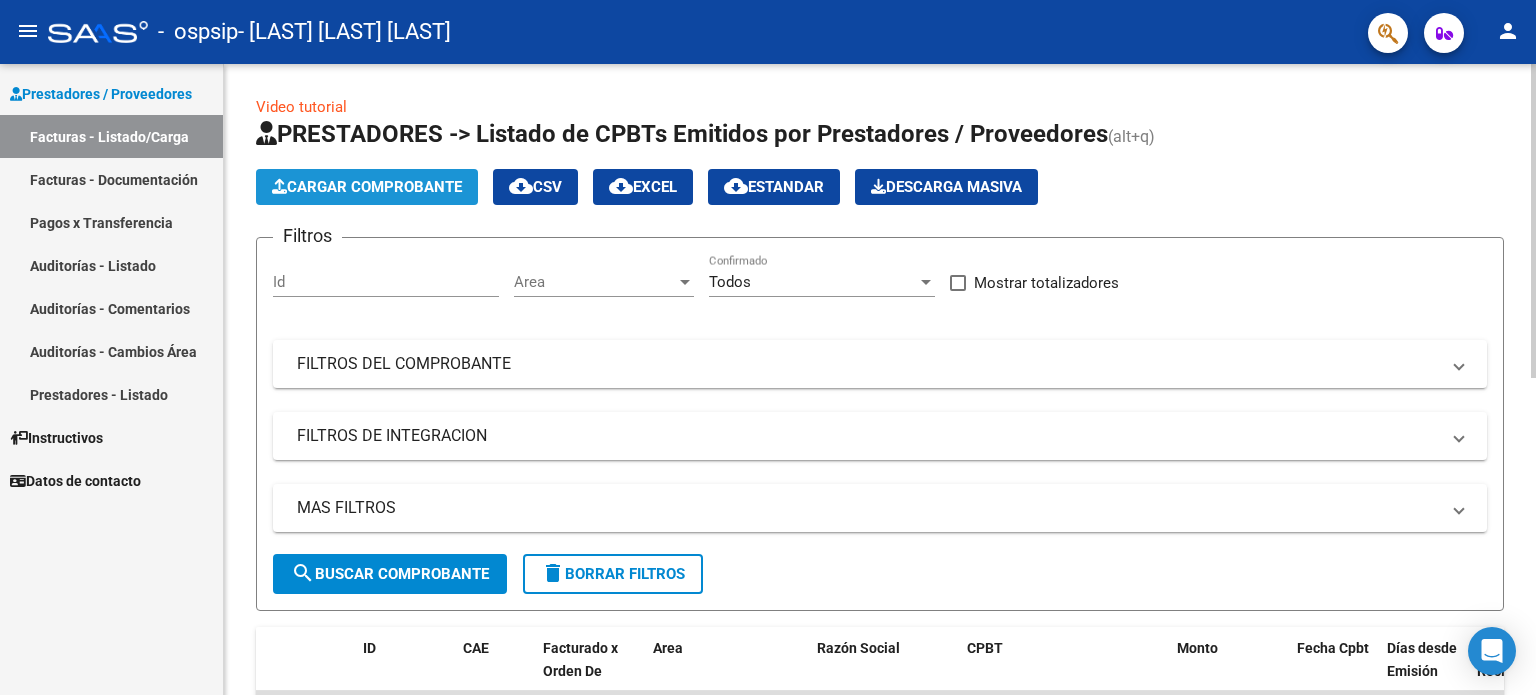 click on "Cargar Comprobante" 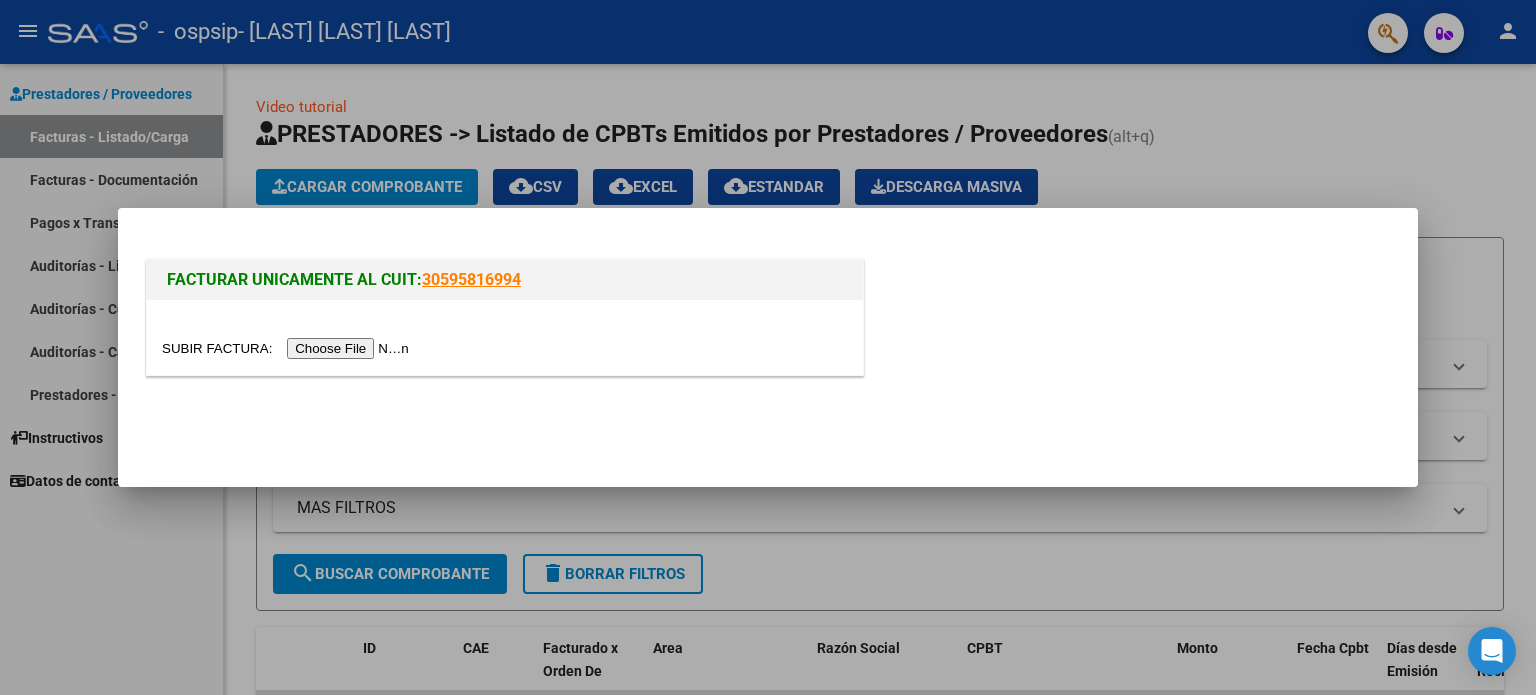 click at bounding box center [288, 348] 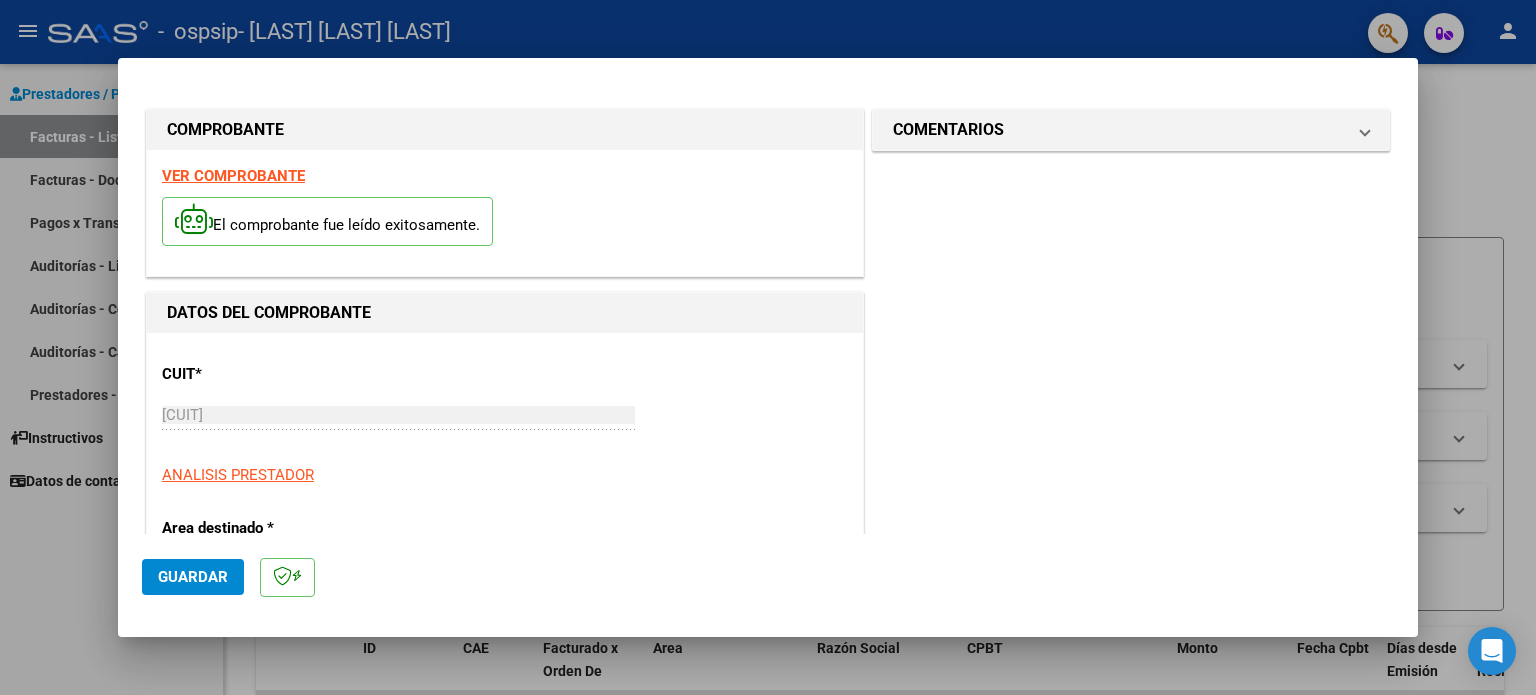 scroll, scrollTop: 395, scrollLeft: 0, axis: vertical 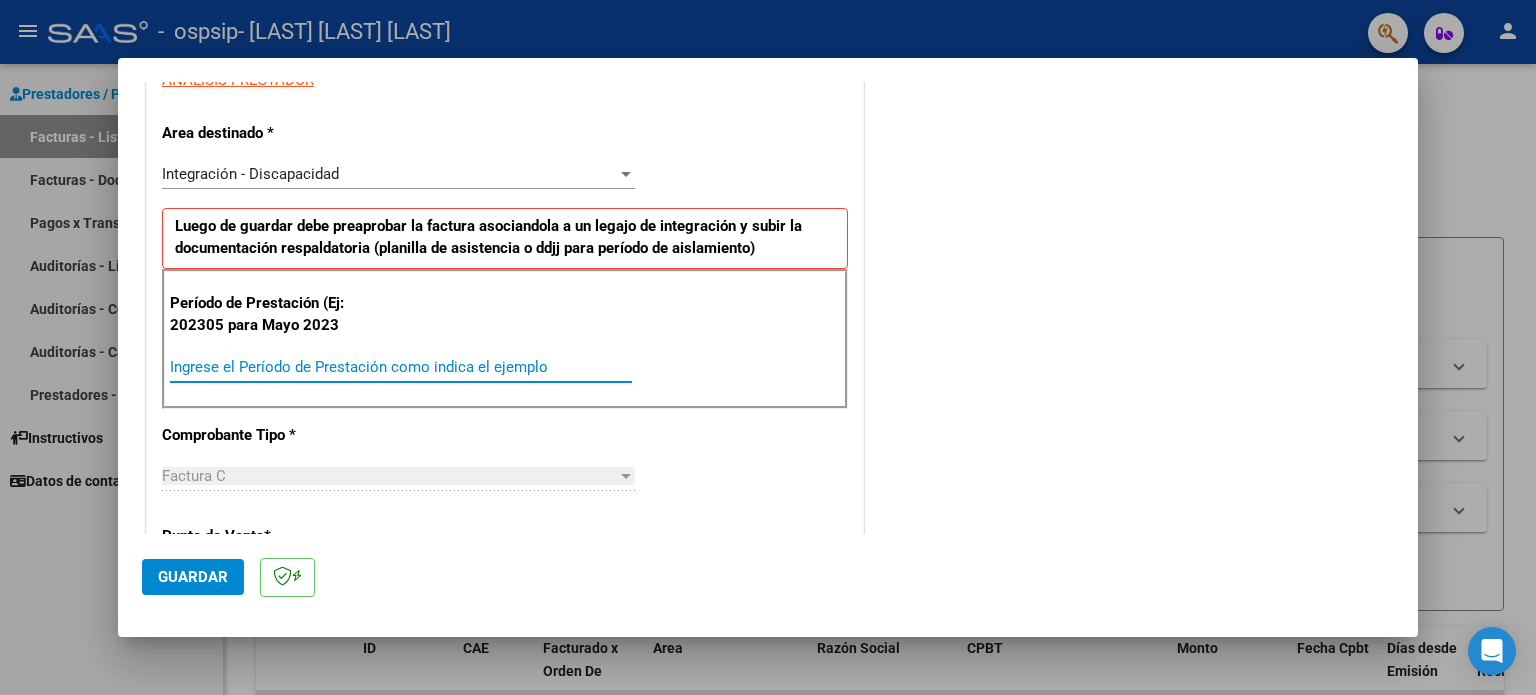 click on "Ingrese el Período de Prestación como indica el ejemplo" at bounding box center (401, 367) 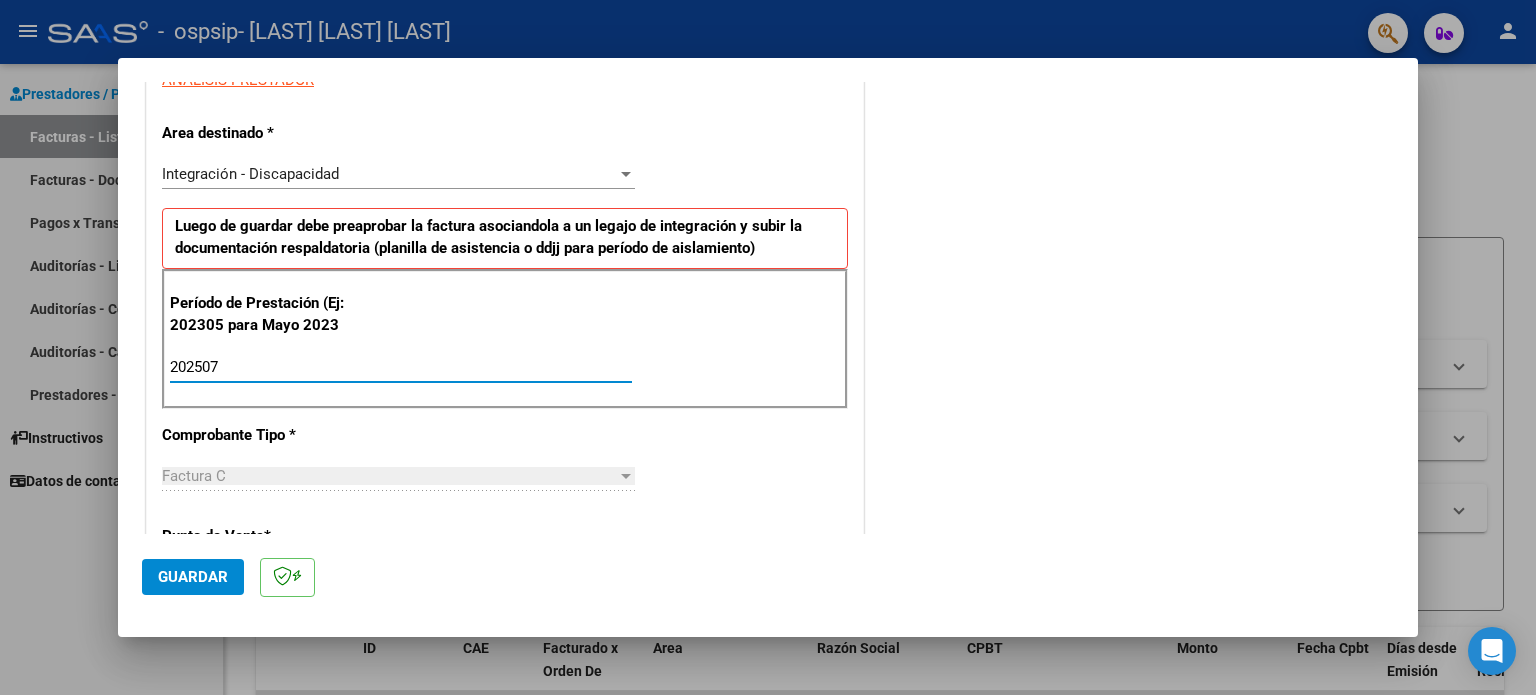 type on "202507" 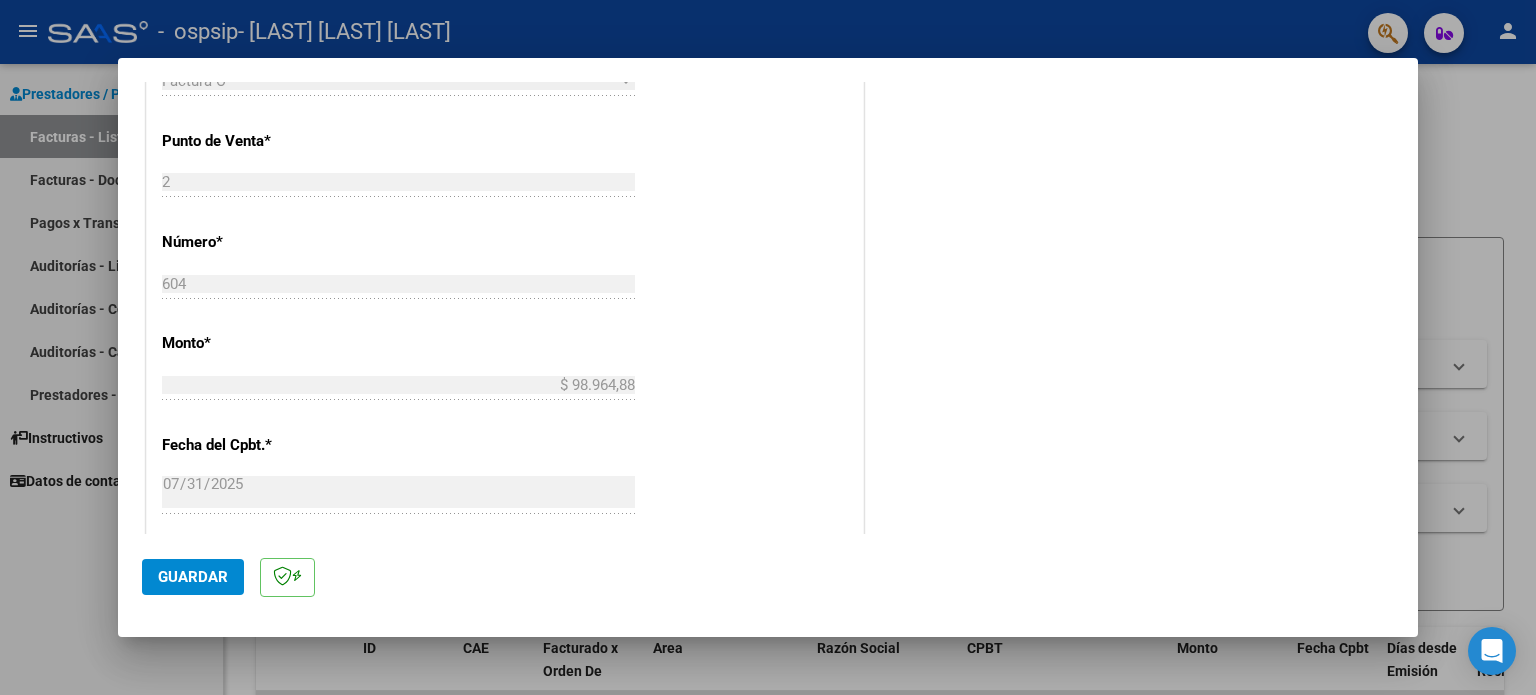 scroll, scrollTop: 1185, scrollLeft: 0, axis: vertical 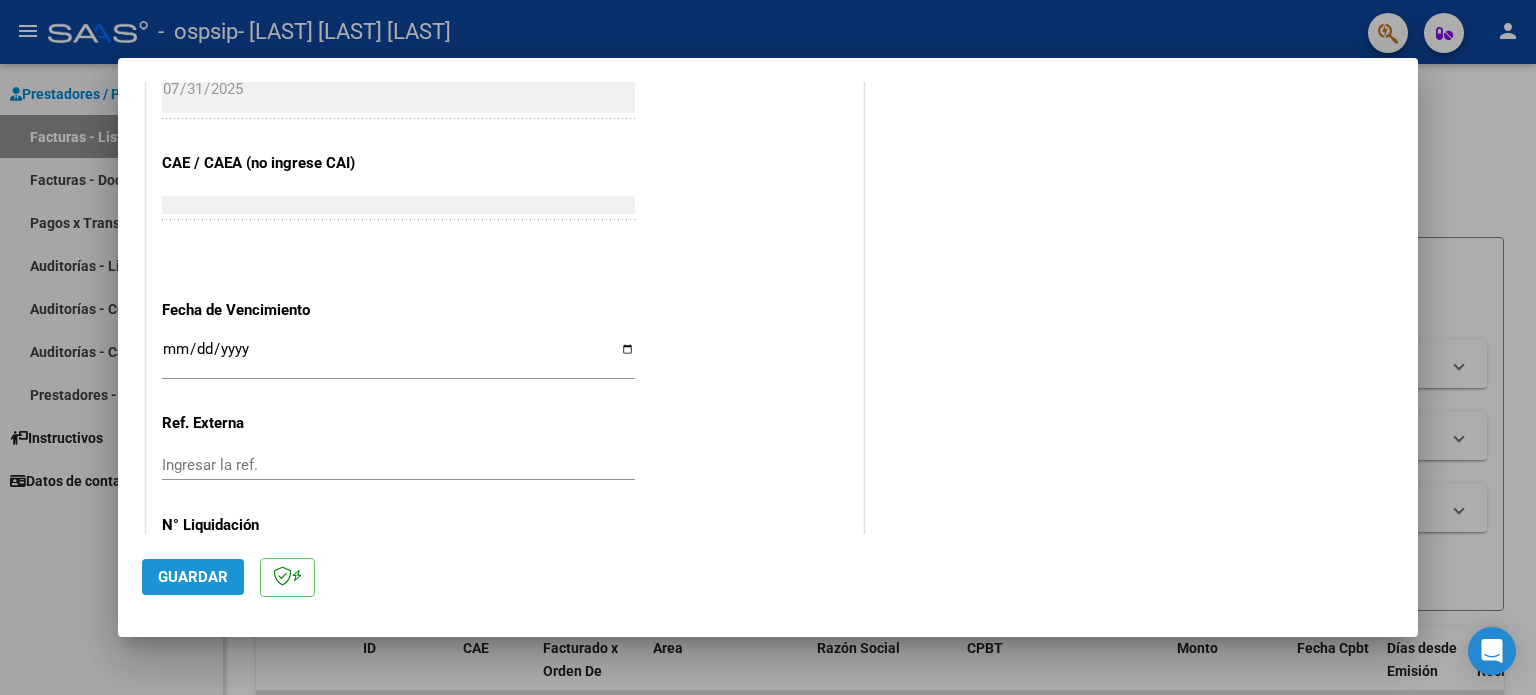 click on "Guardar" 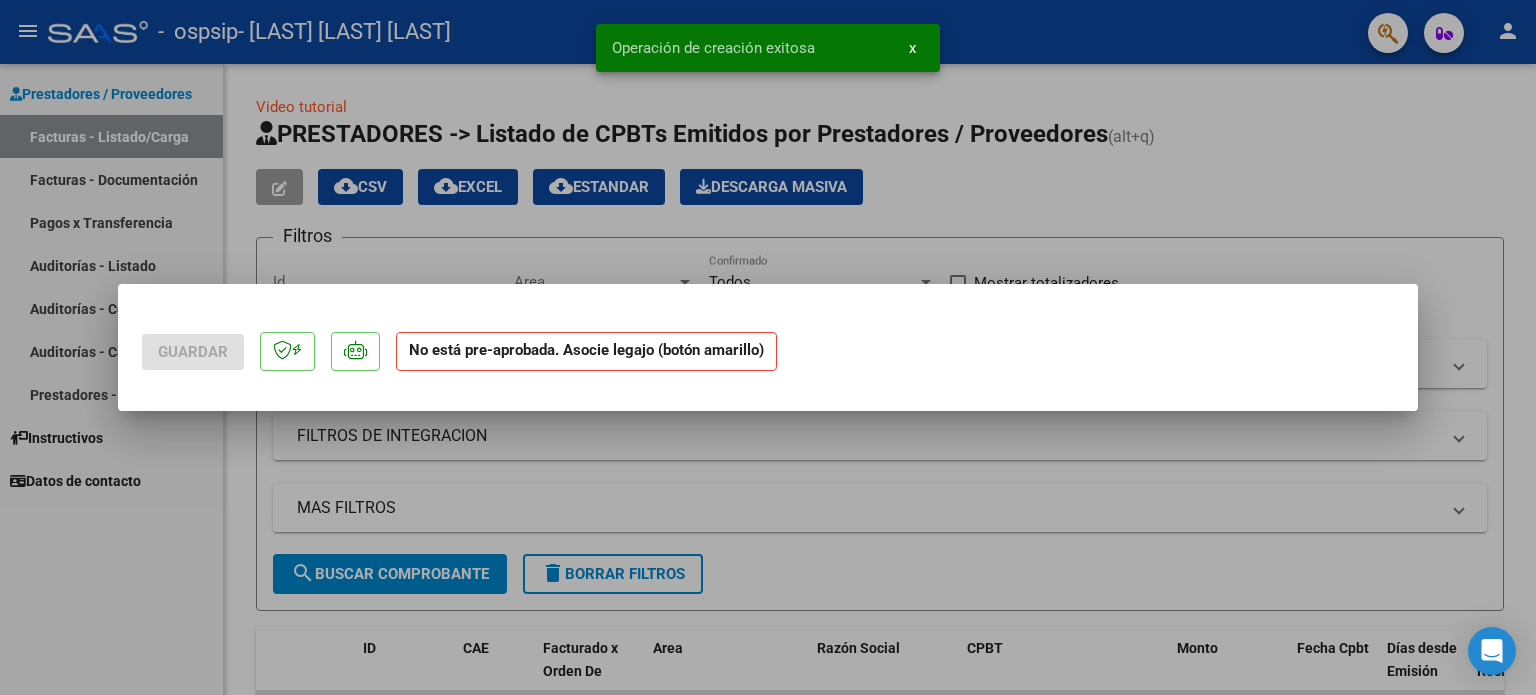 scroll, scrollTop: 0, scrollLeft: 0, axis: both 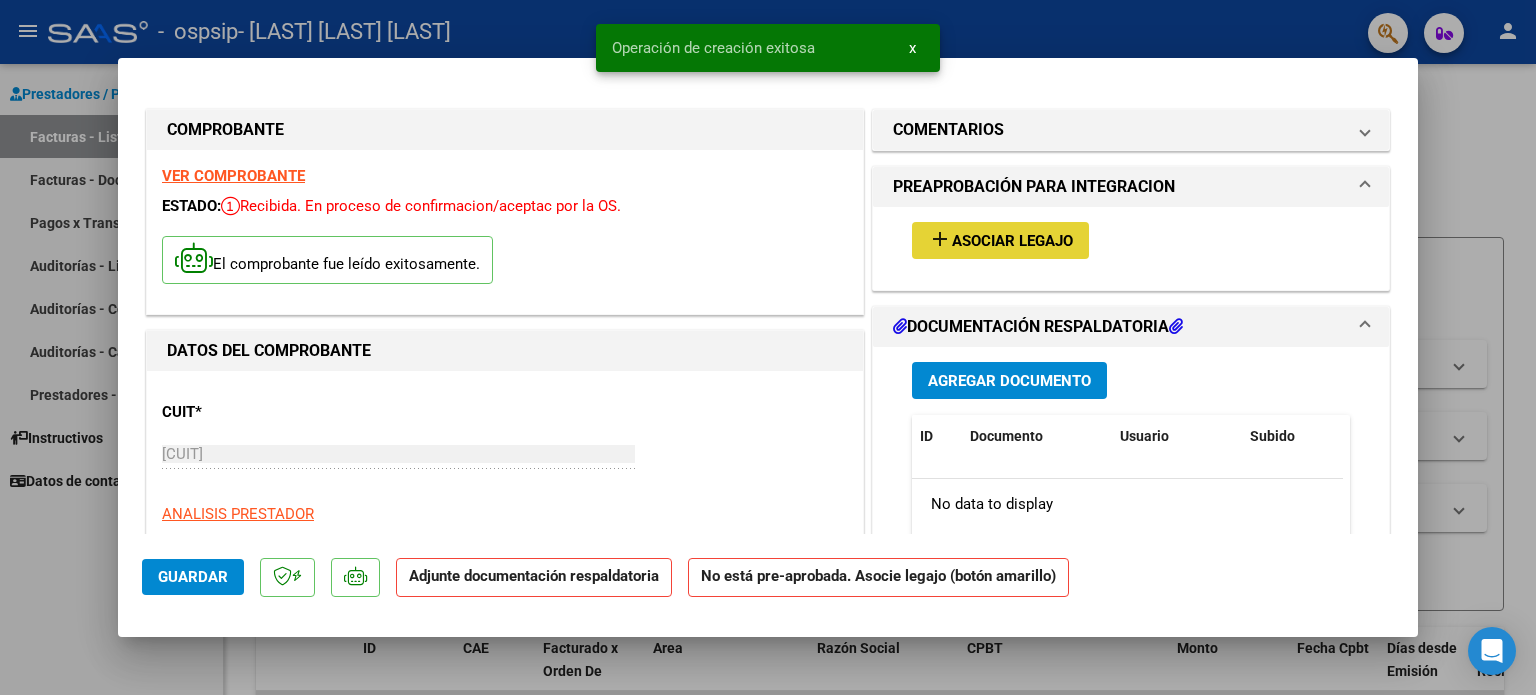 click on "add Asociar Legajo" at bounding box center (1000, 240) 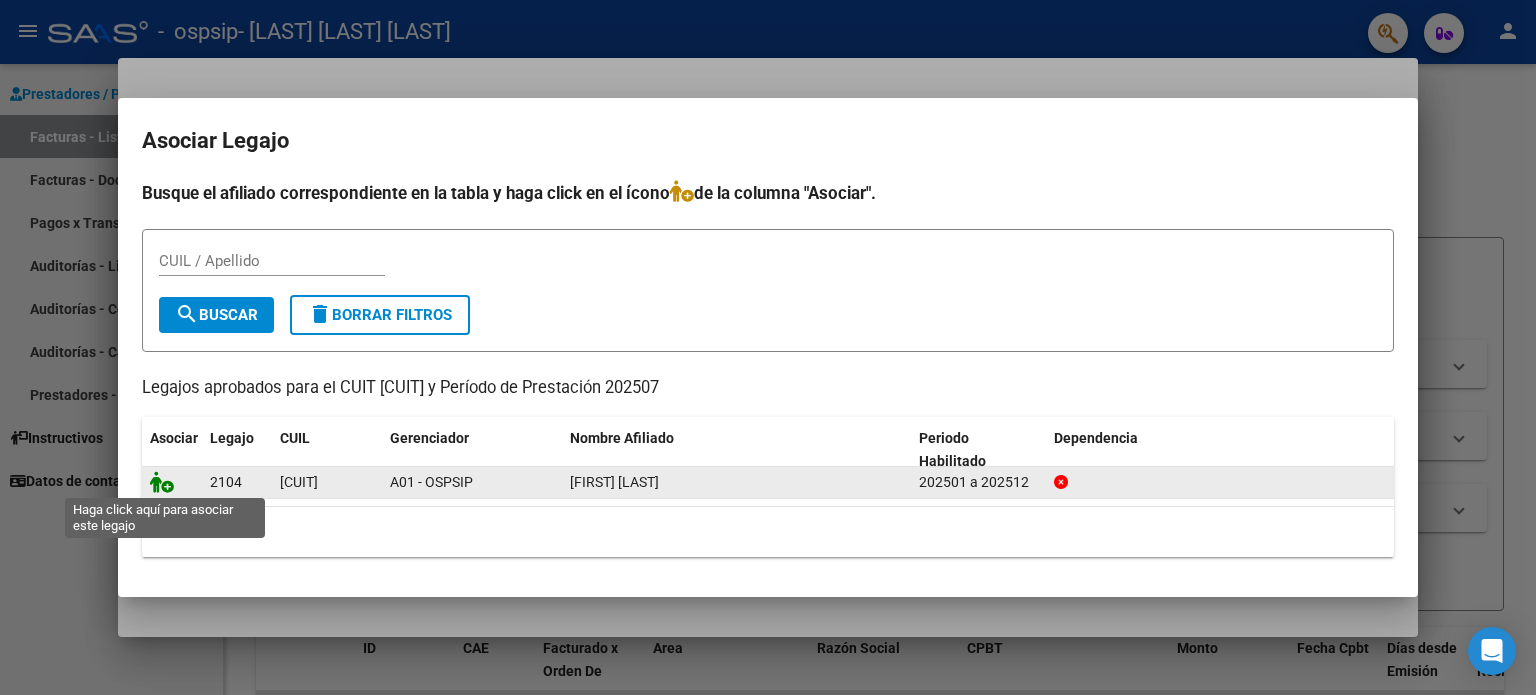 click 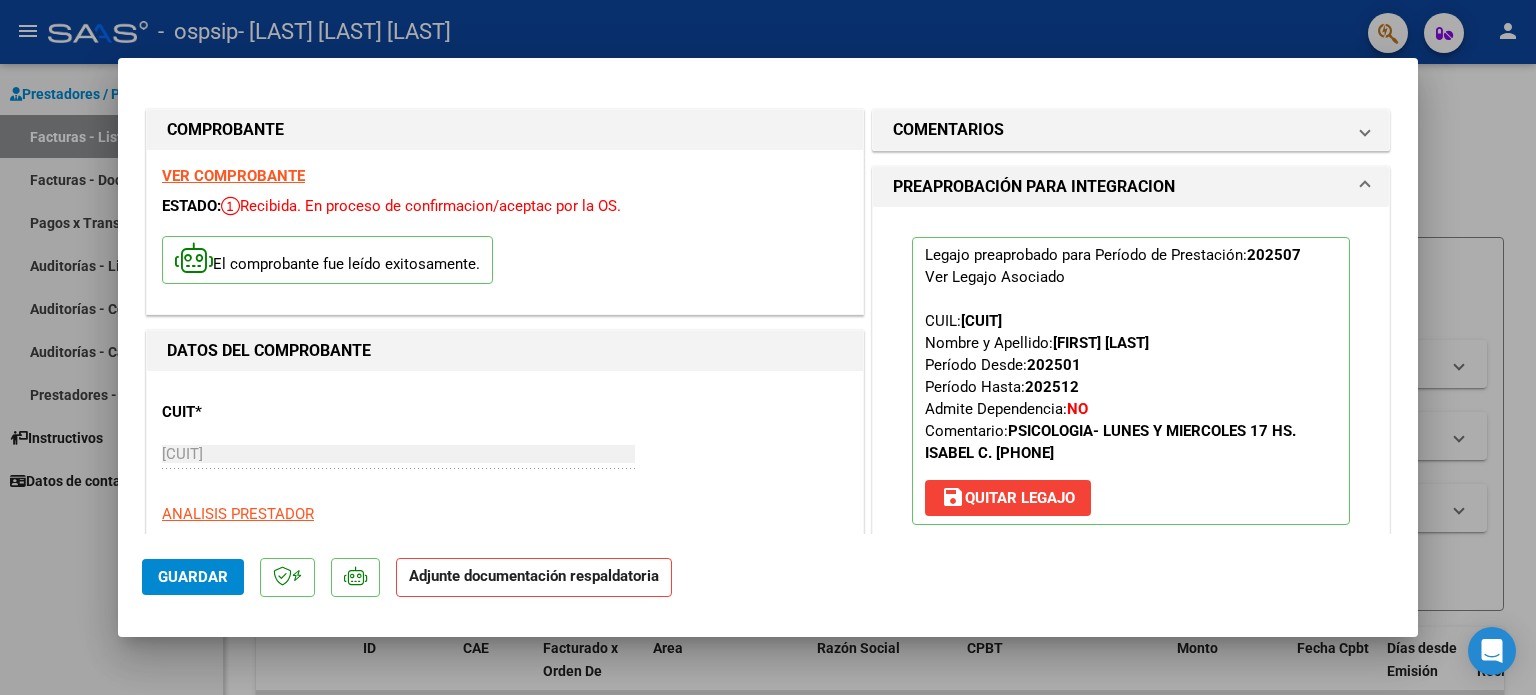 scroll, scrollTop: 395, scrollLeft: 0, axis: vertical 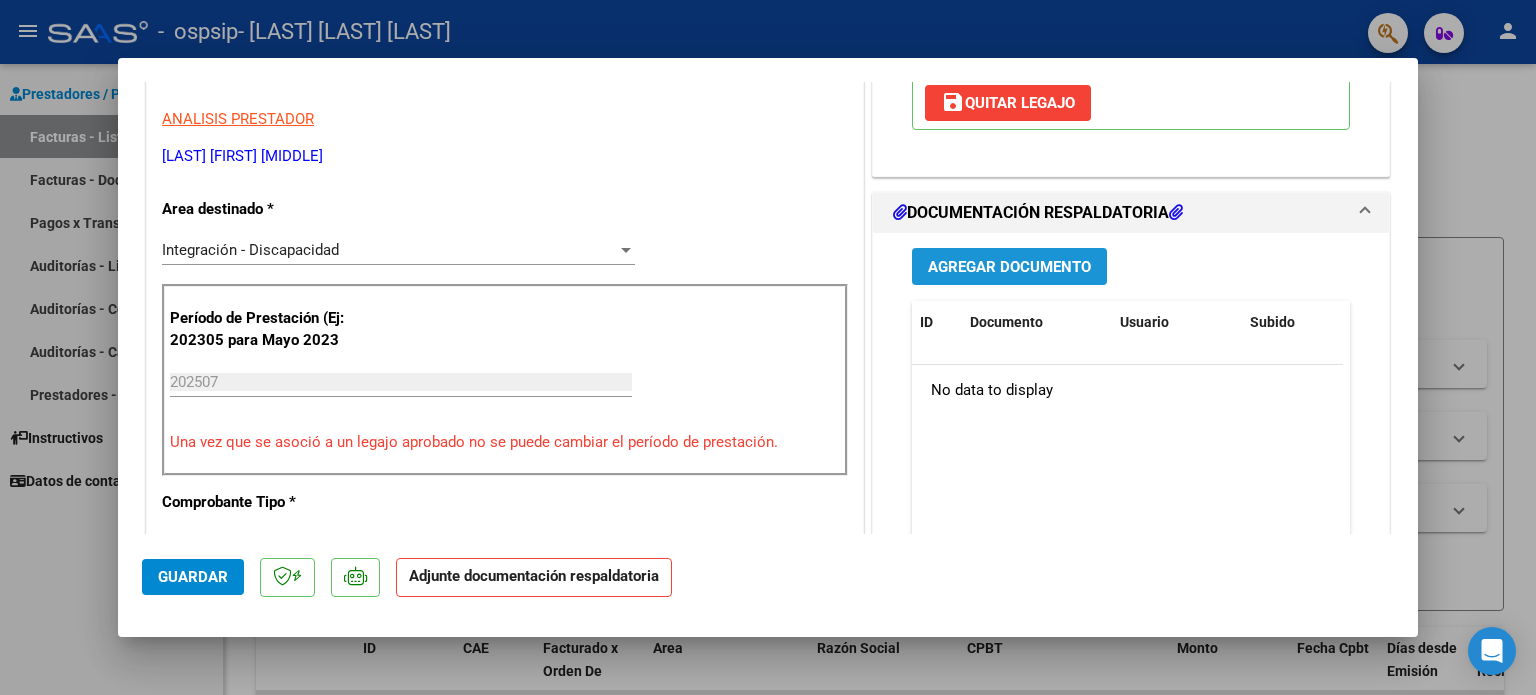 click on "Agregar Documento" at bounding box center (1009, 267) 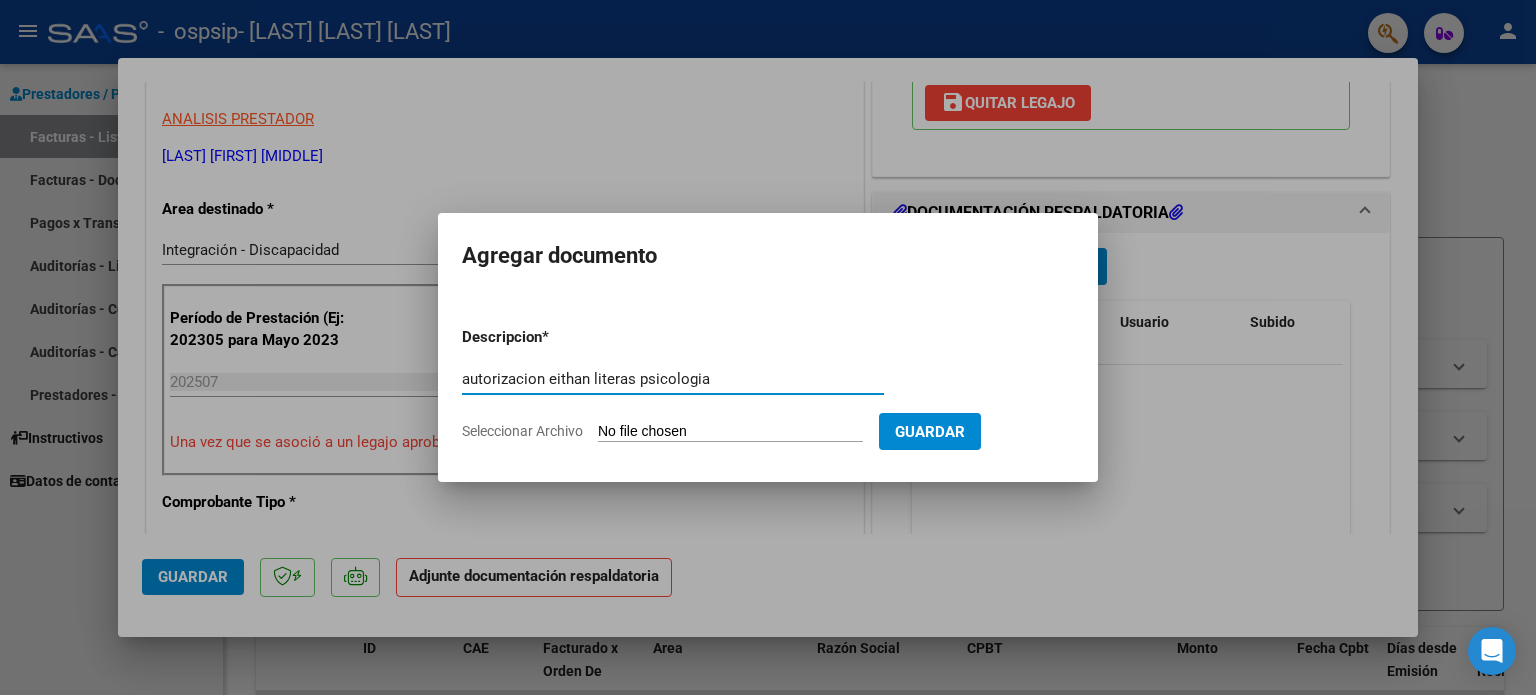 type on "autorizacion eithan literas psicologia" 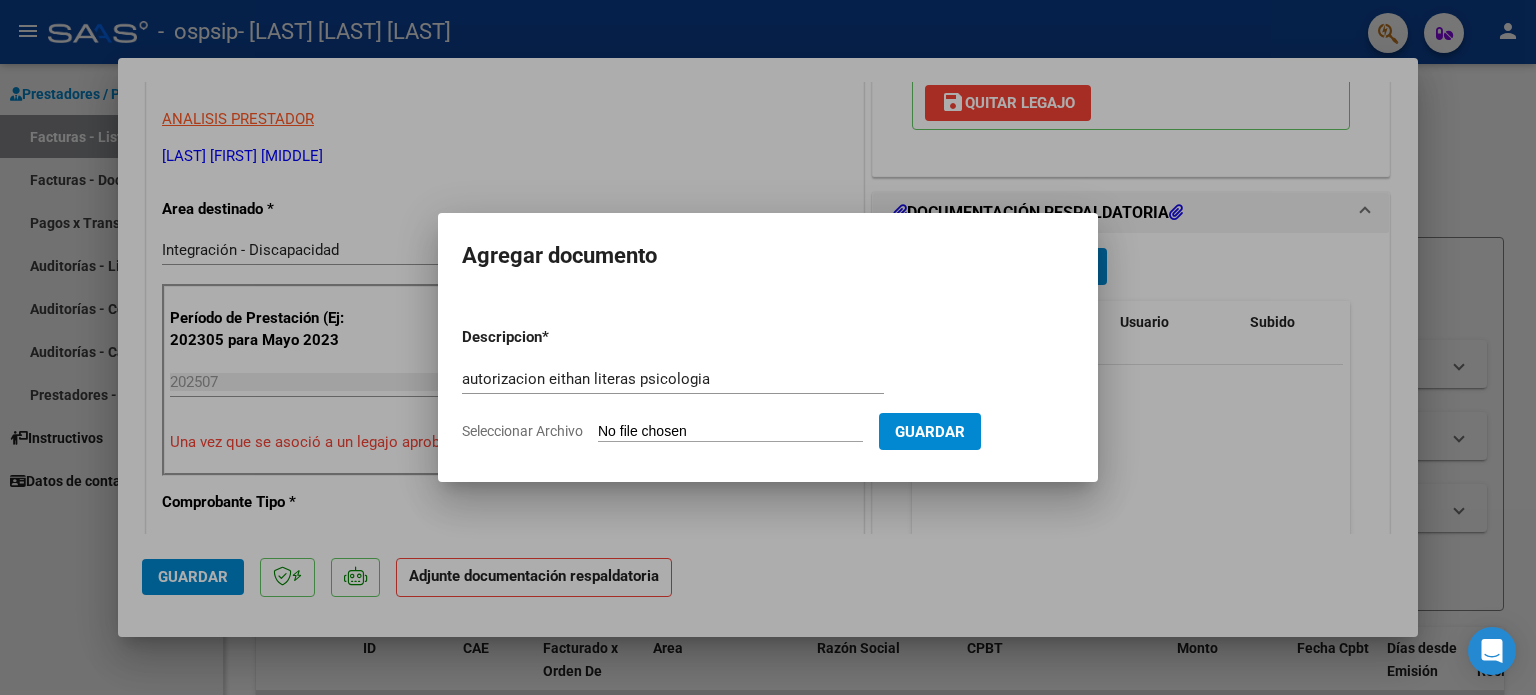 click on "Seleccionar Archivo" 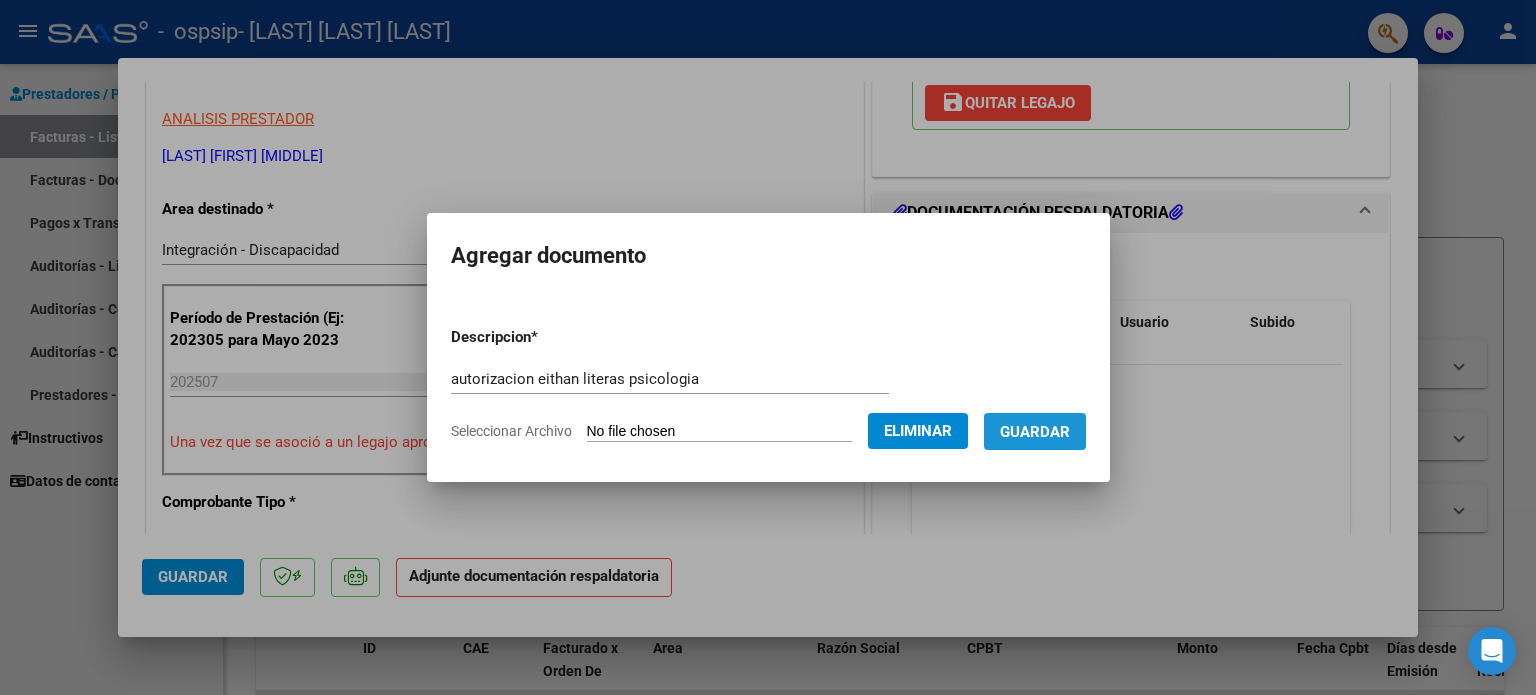 click on "Guardar" at bounding box center [1035, 432] 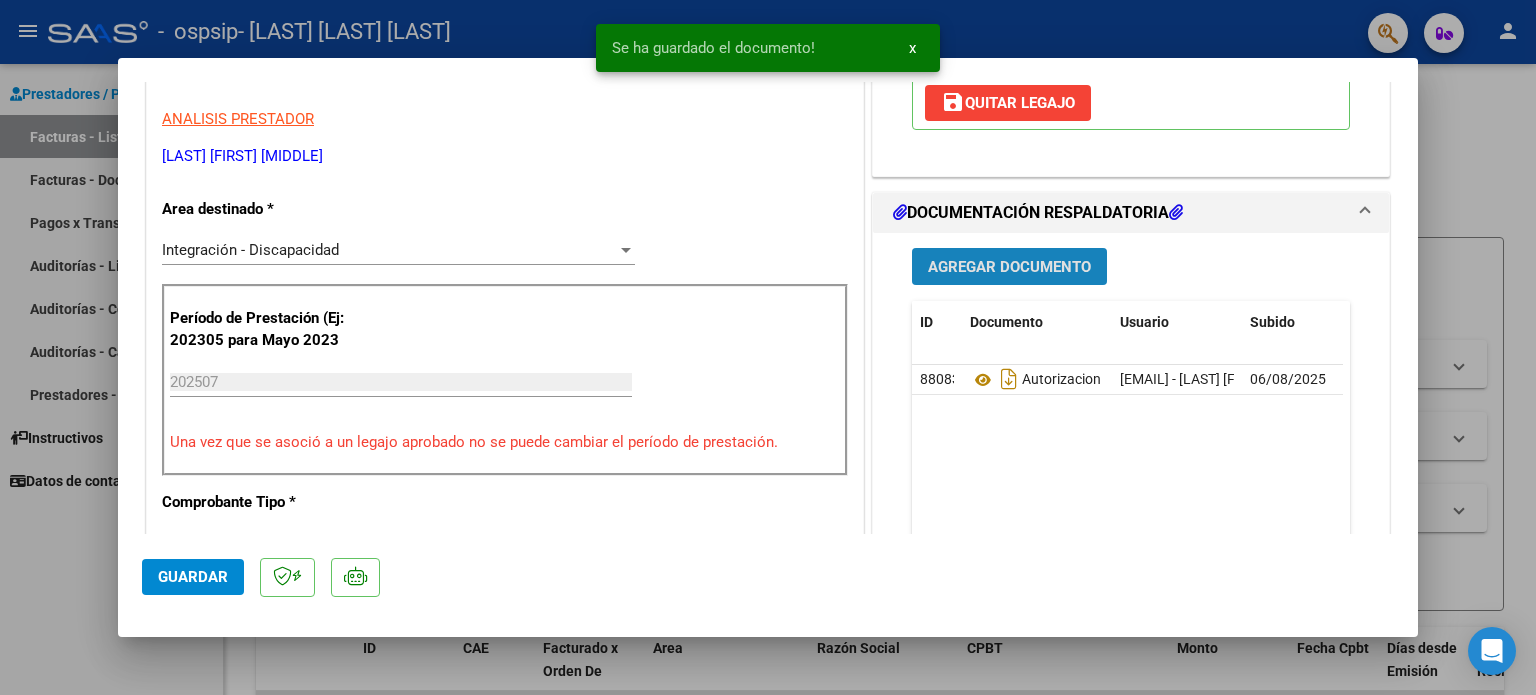 click on "Agregar Documento" at bounding box center [1009, 267] 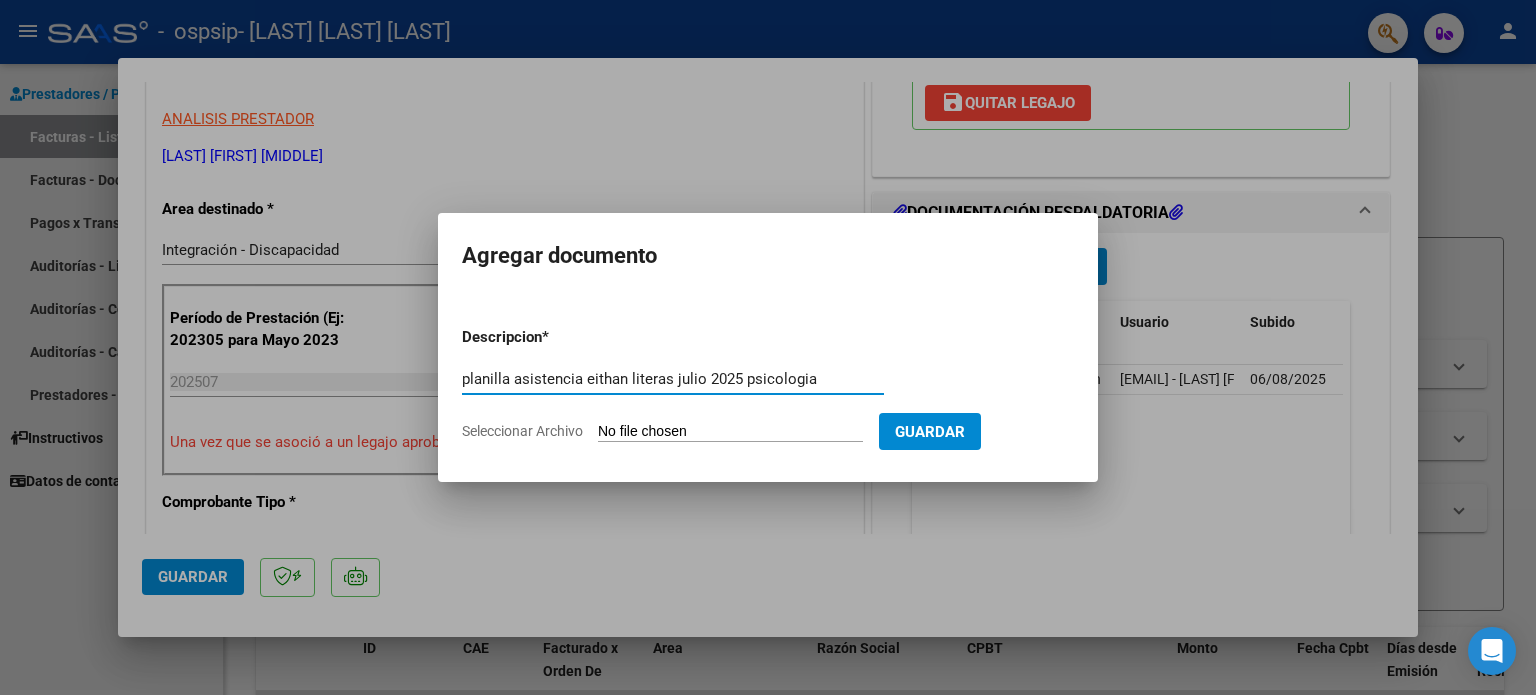 type on "planilla asistencia eithan literas julio 2025 psicologia" 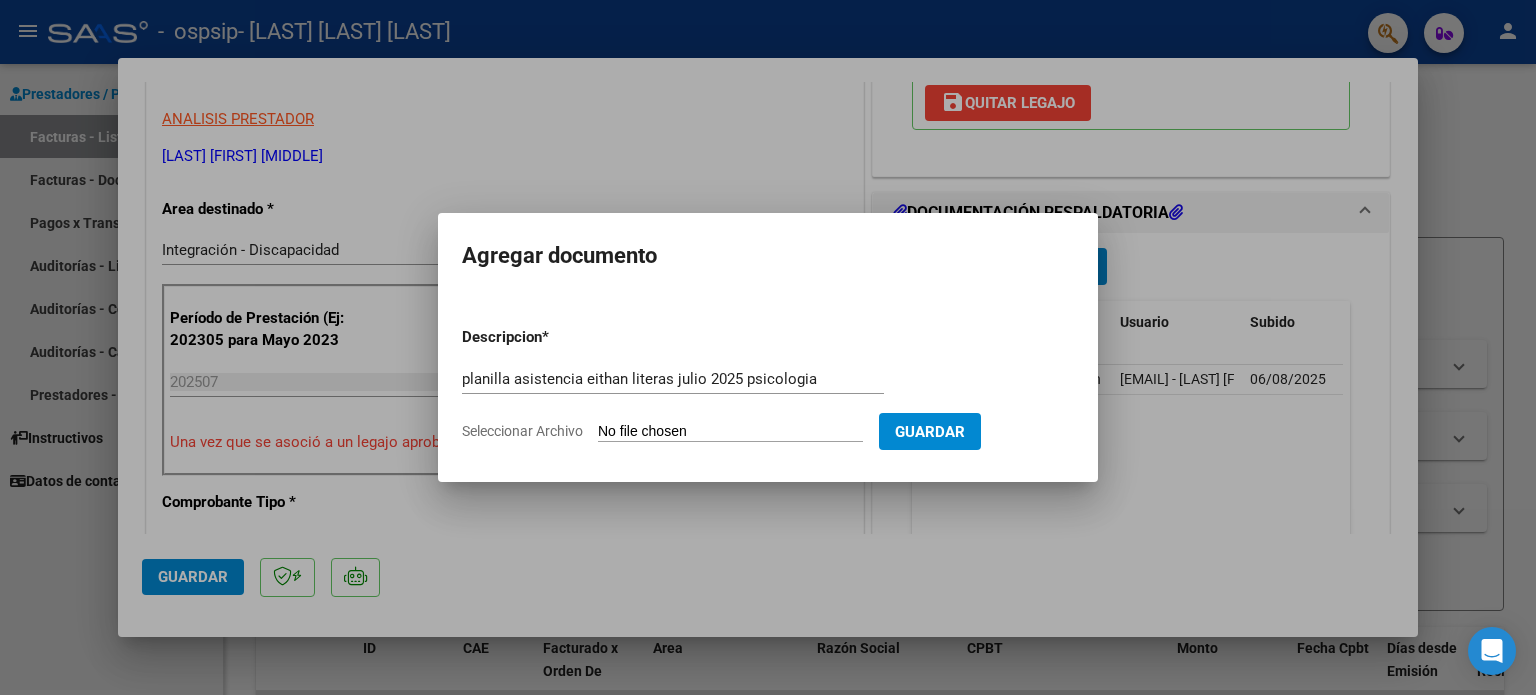 click on "Seleccionar Archivo" 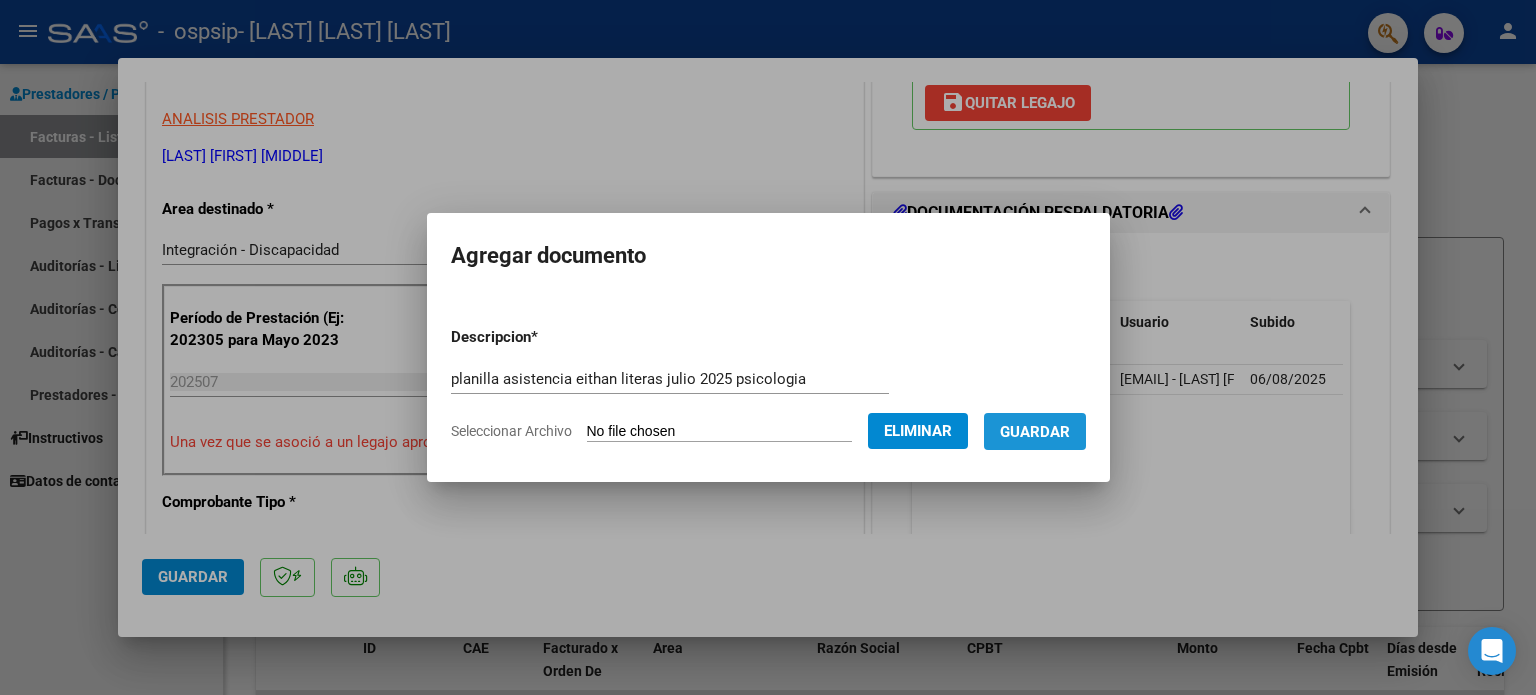 click on "Guardar" at bounding box center (1035, 431) 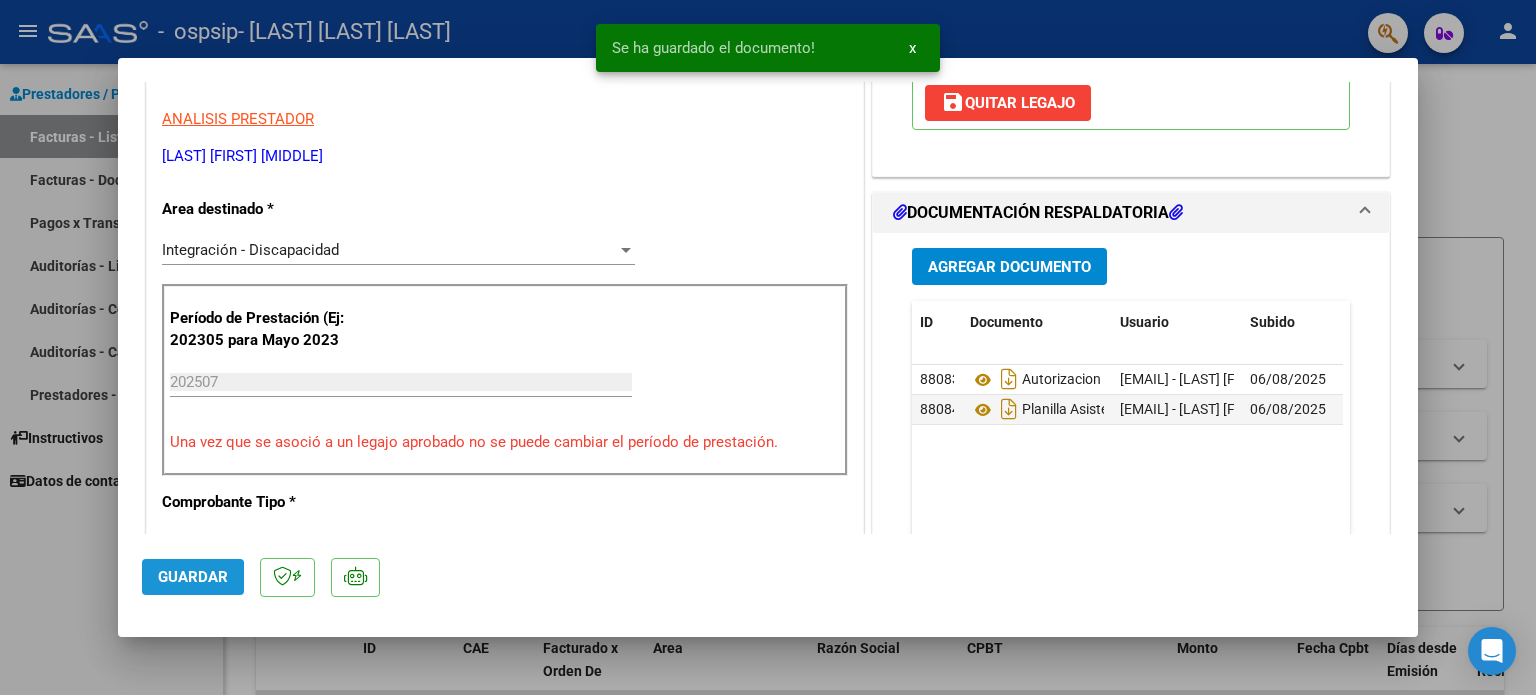 click on "Guardar" 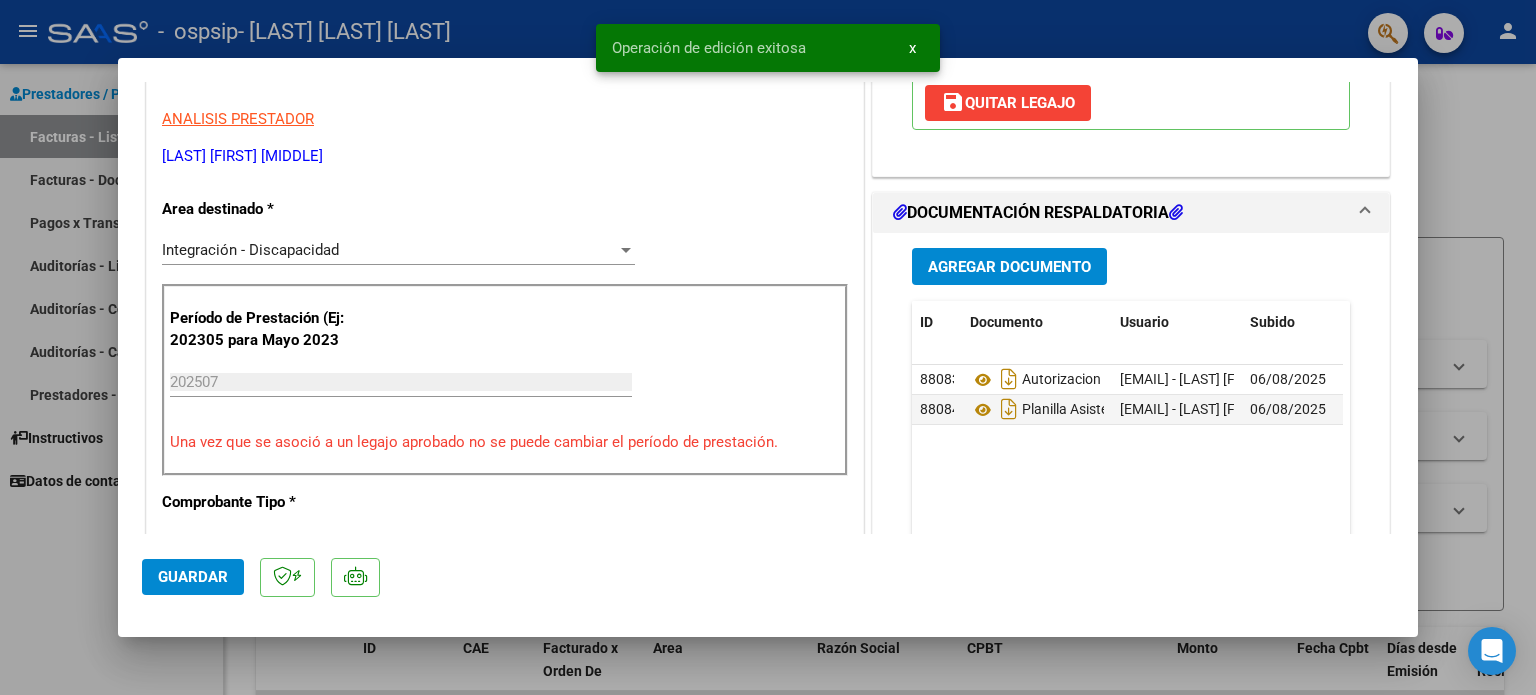 click at bounding box center (768, 347) 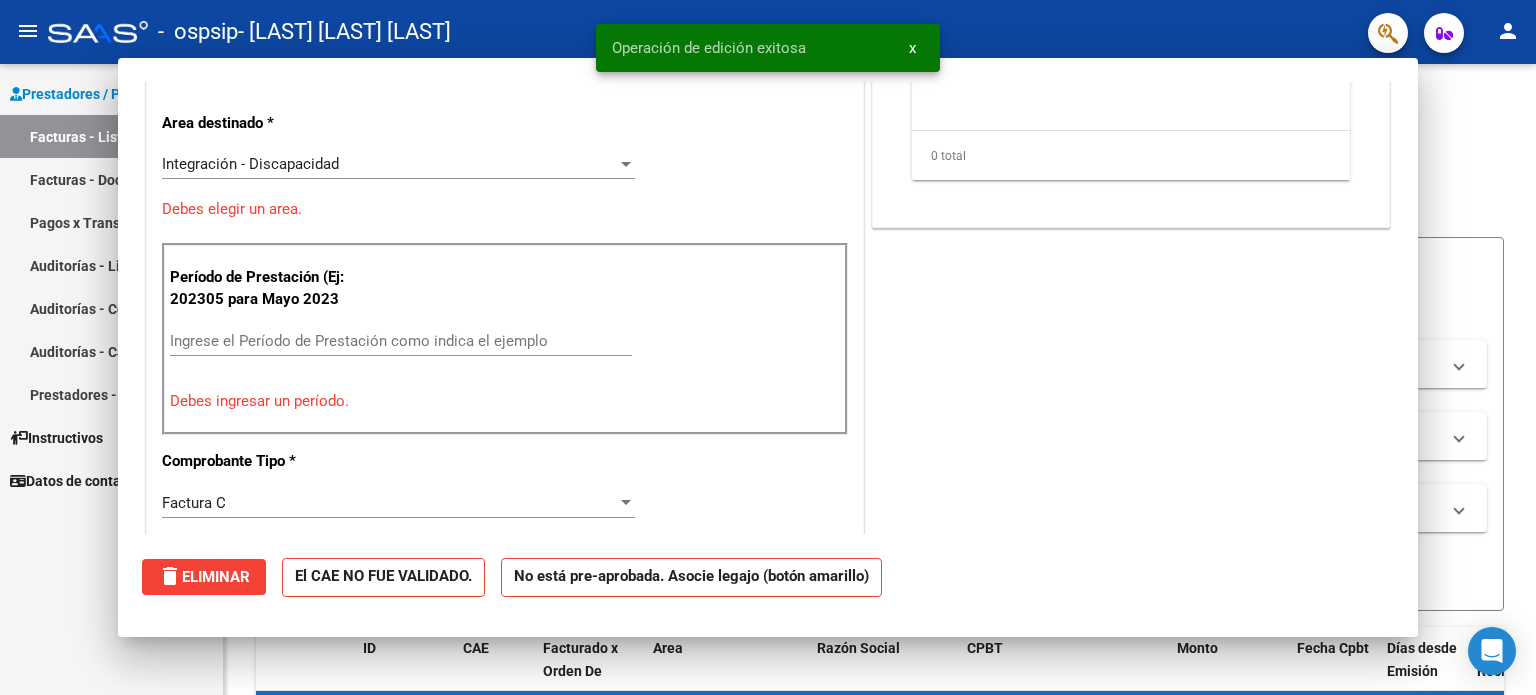 scroll, scrollTop: 0, scrollLeft: 0, axis: both 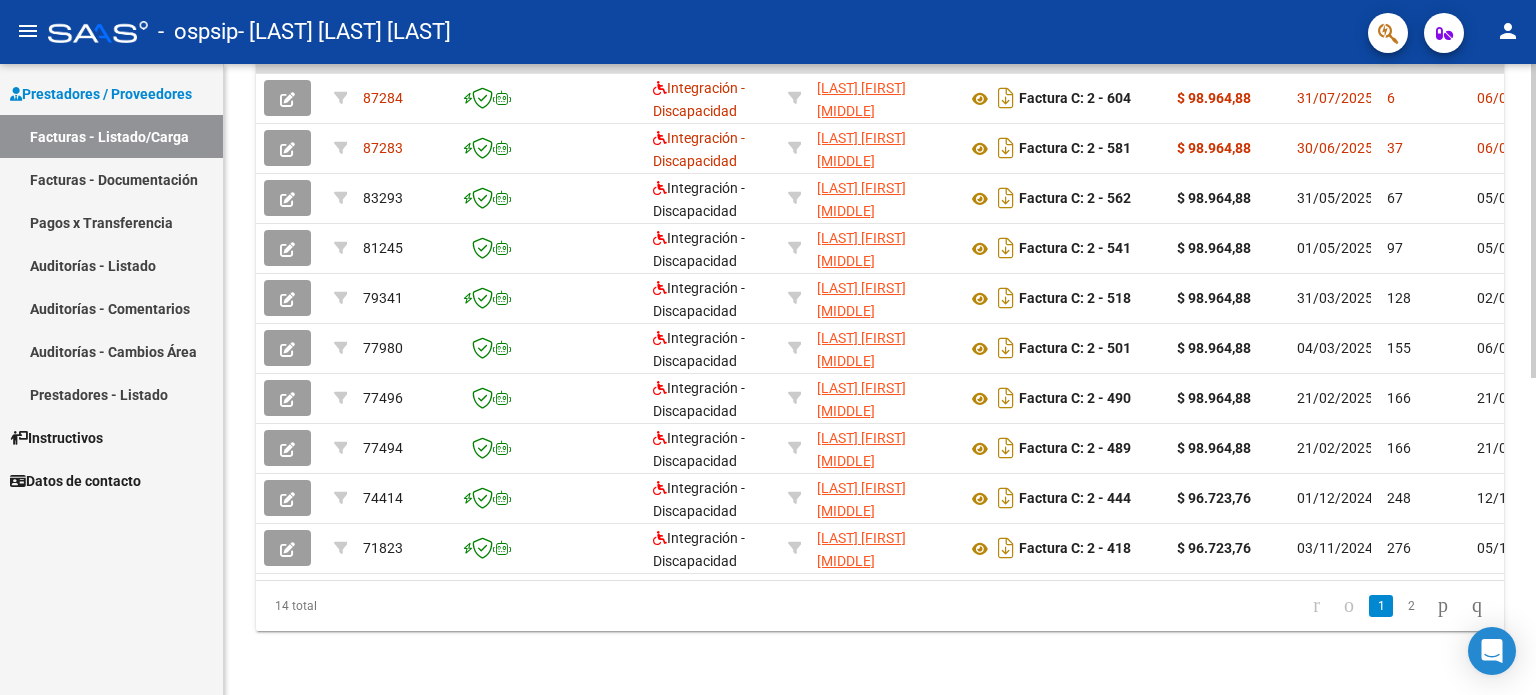click 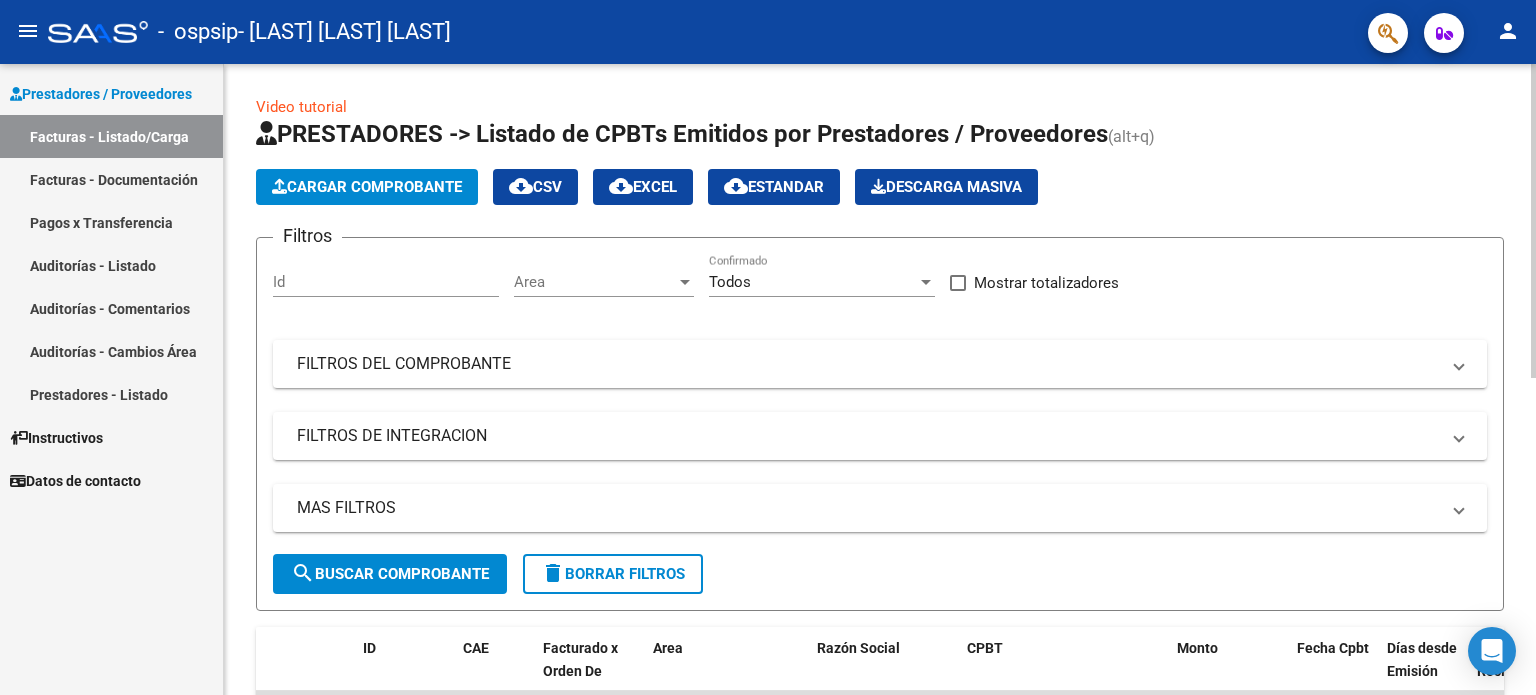 click 